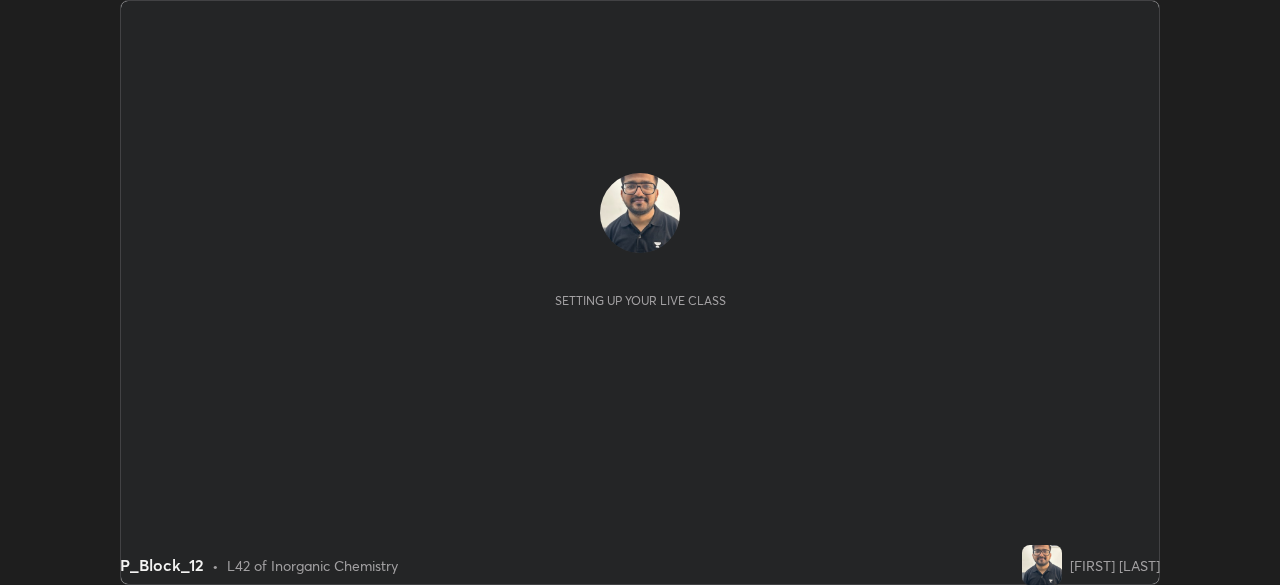 scroll, scrollTop: 0, scrollLeft: 0, axis: both 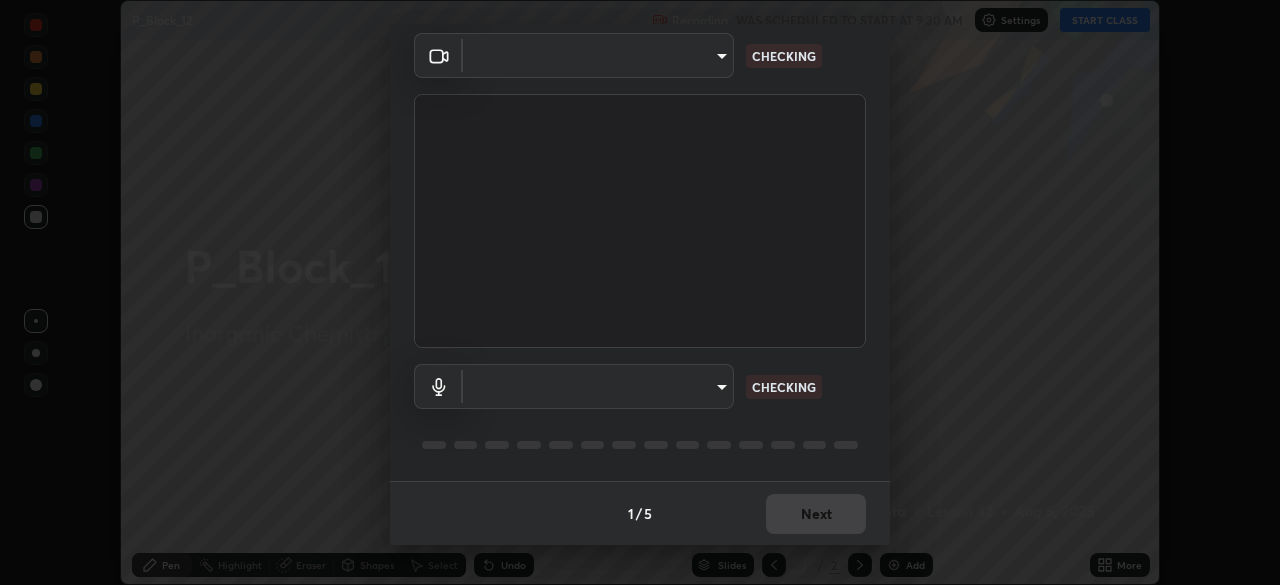 type on "f5ae6119dc4fab334a8cf66c369197aa9d1a3f6993b34b3aeb85a59339566d19" 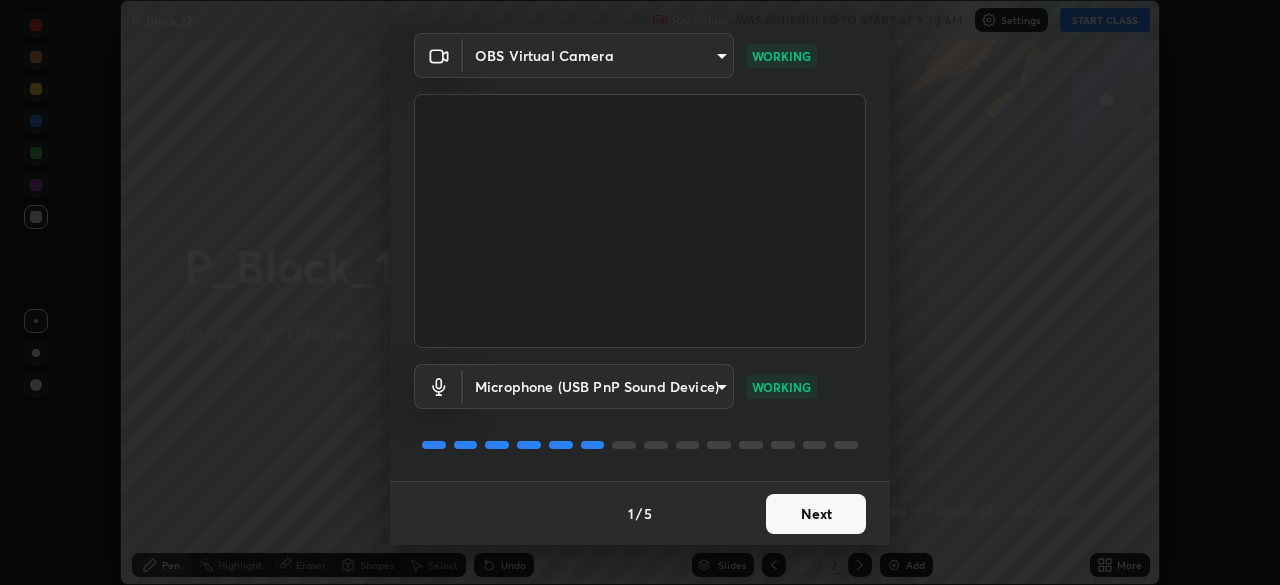 click on "Next" at bounding box center (816, 514) 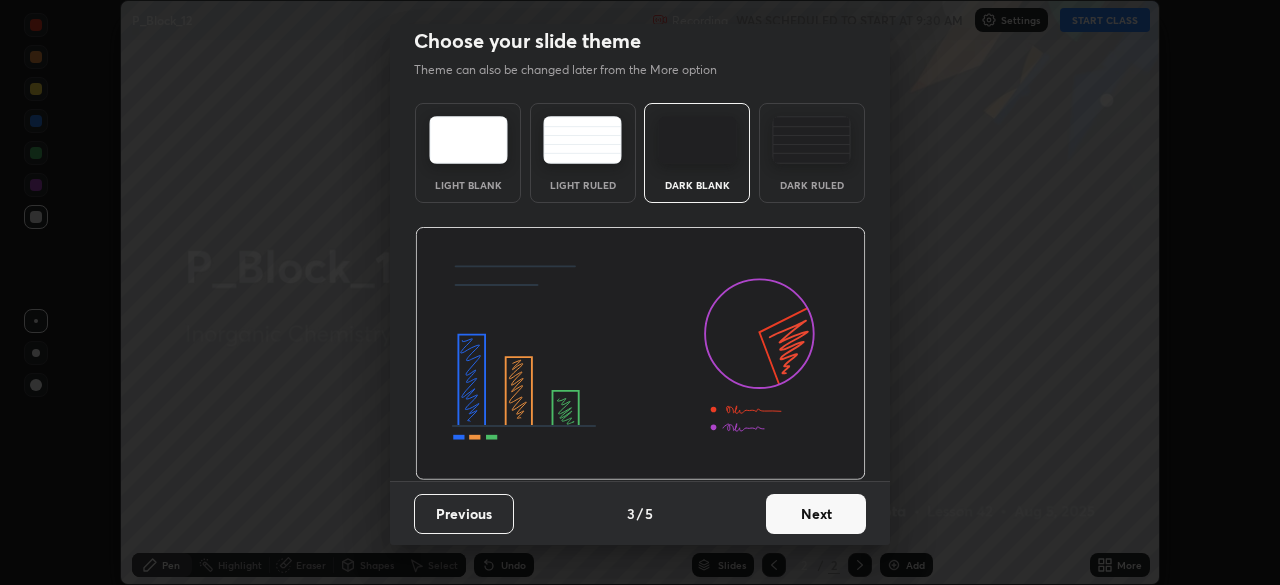 scroll, scrollTop: 0, scrollLeft: 0, axis: both 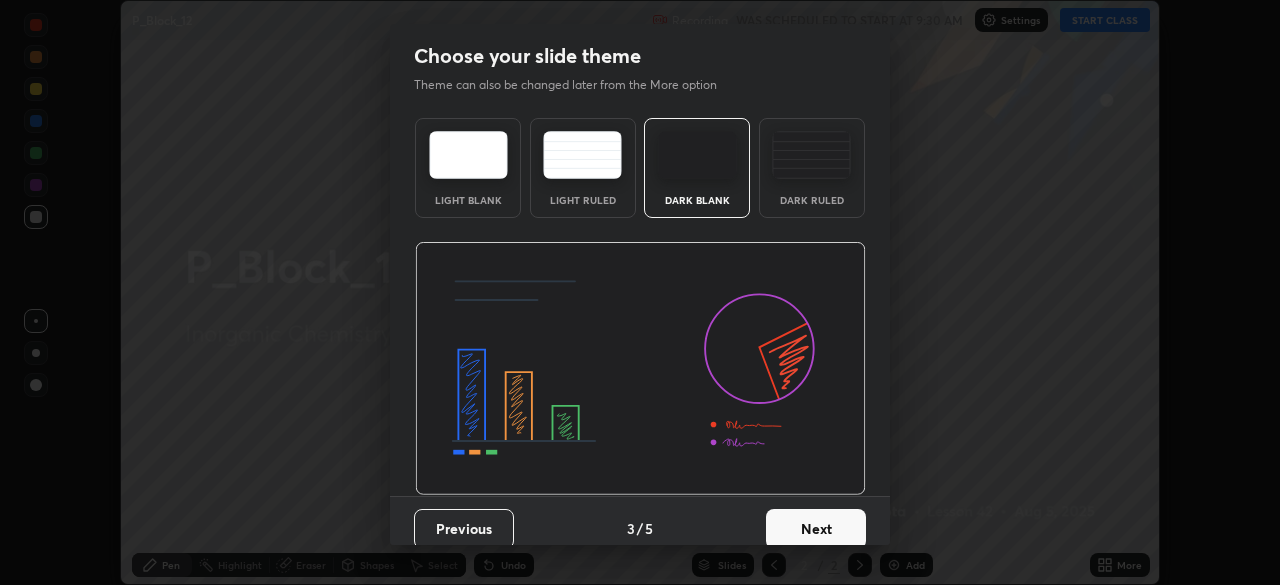 click on "Next" at bounding box center (816, 529) 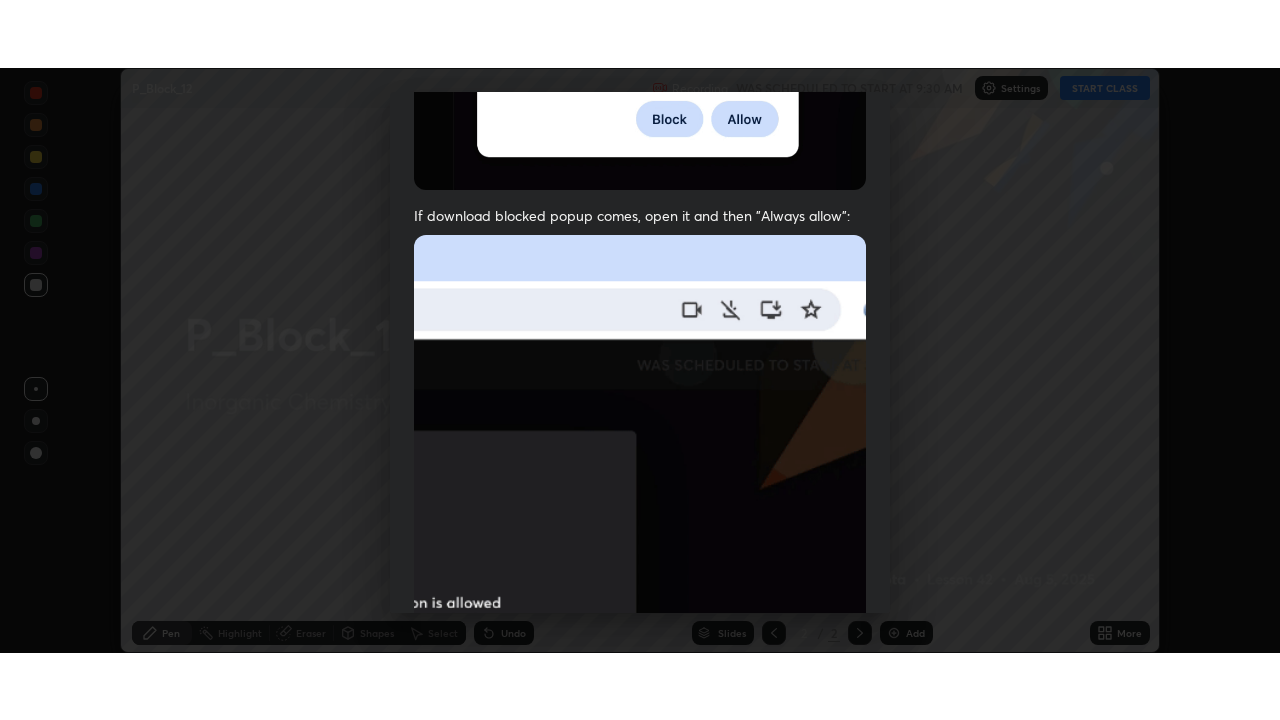 scroll, scrollTop: 479, scrollLeft: 0, axis: vertical 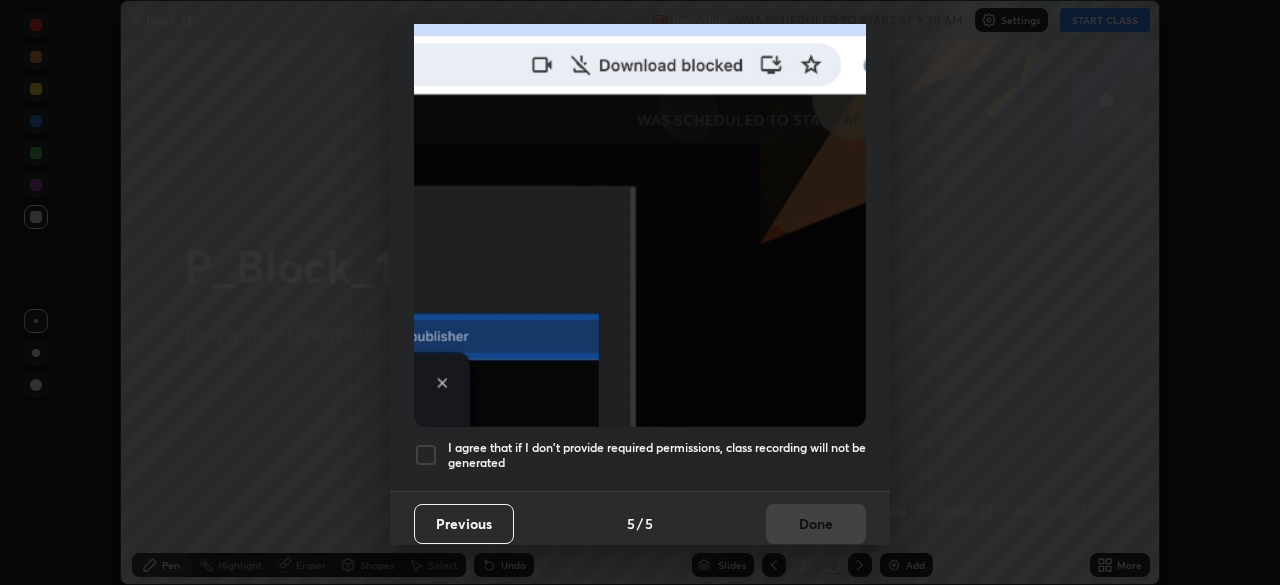click at bounding box center (426, 455) 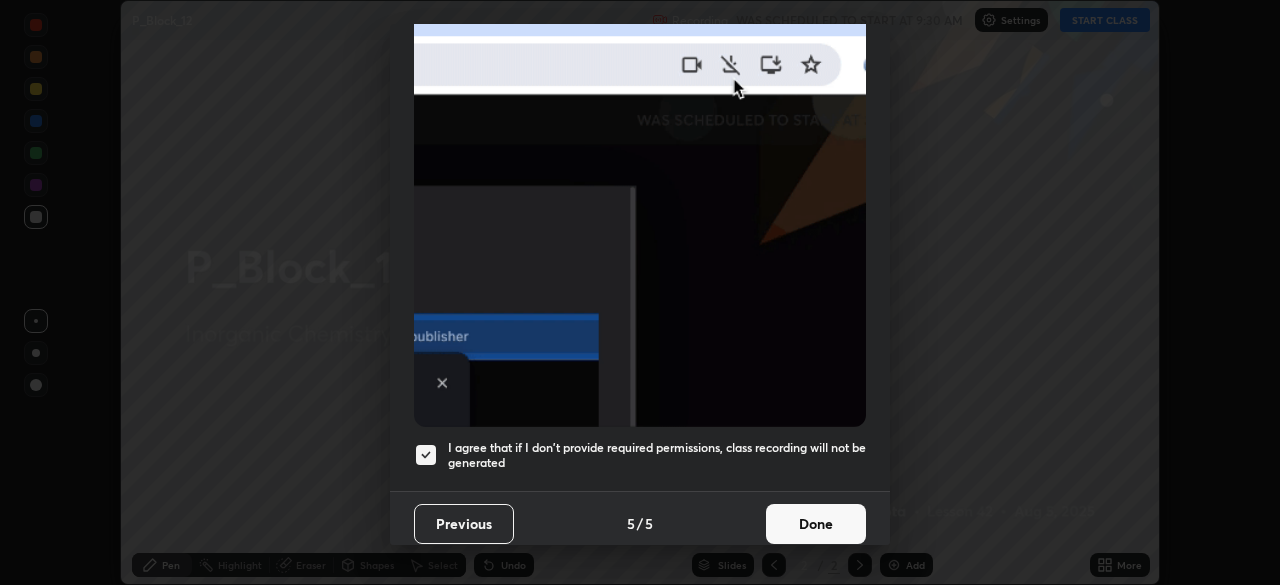 click on "Done" at bounding box center (816, 524) 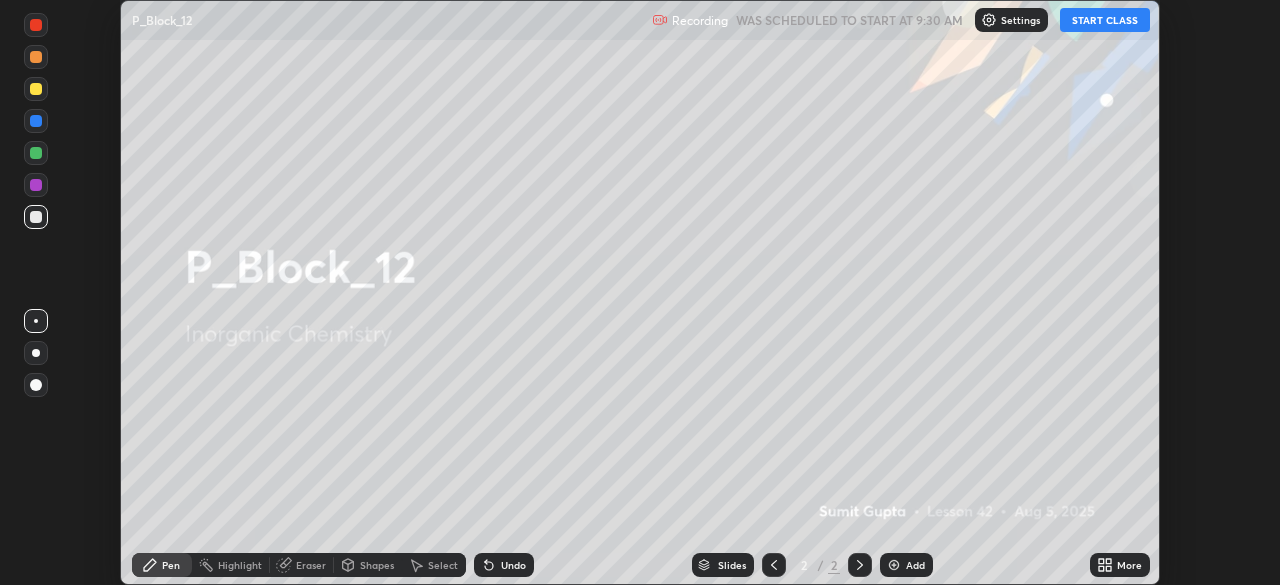 click on "START CLASS" at bounding box center [1105, 20] 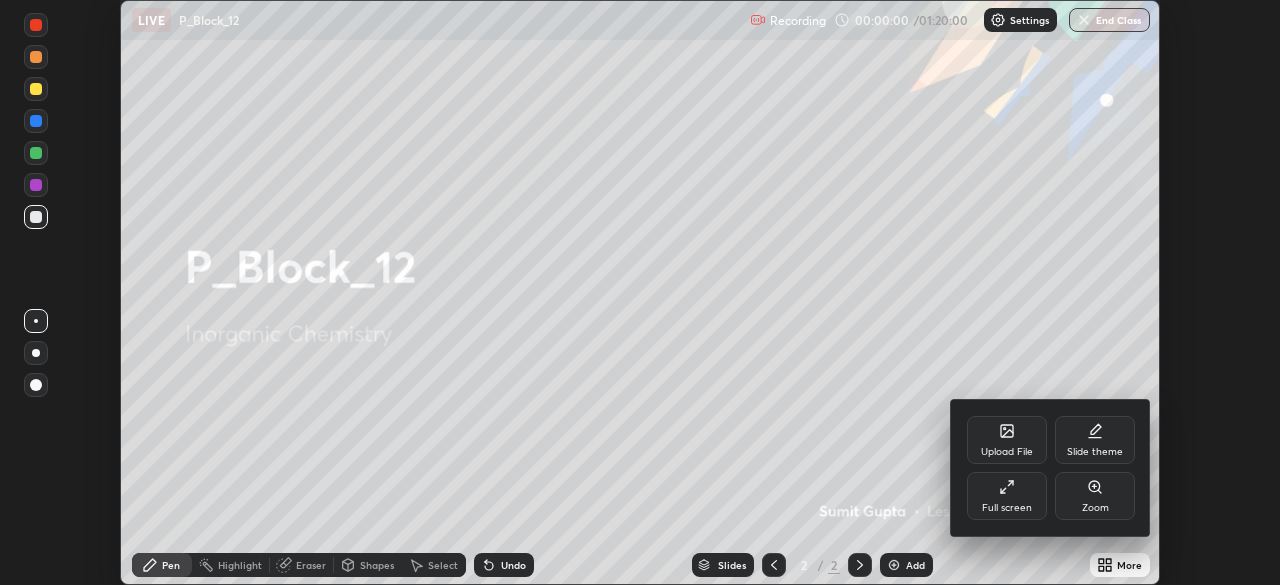 click on "Full screen" at bounding box center (1007, 496) 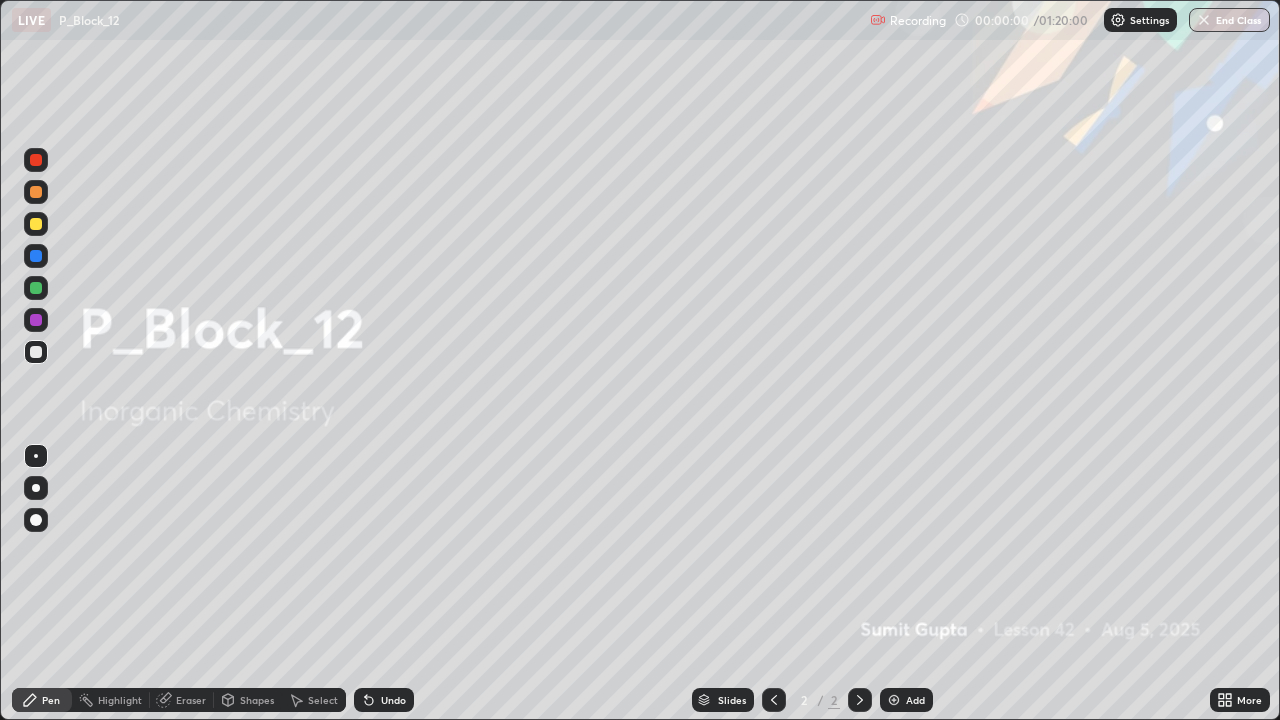 scroll, scrollTop: 99280, scrollLeft: 98720, axis: both 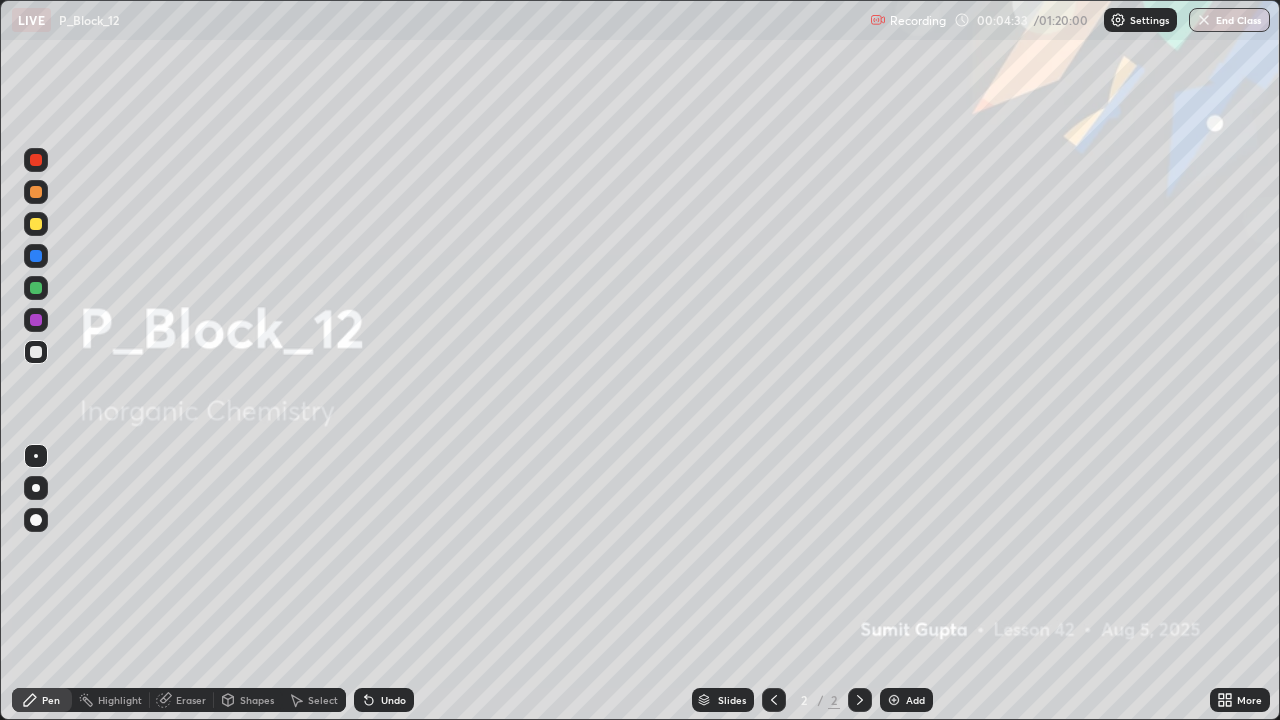 click at bounding box center (894, 700) 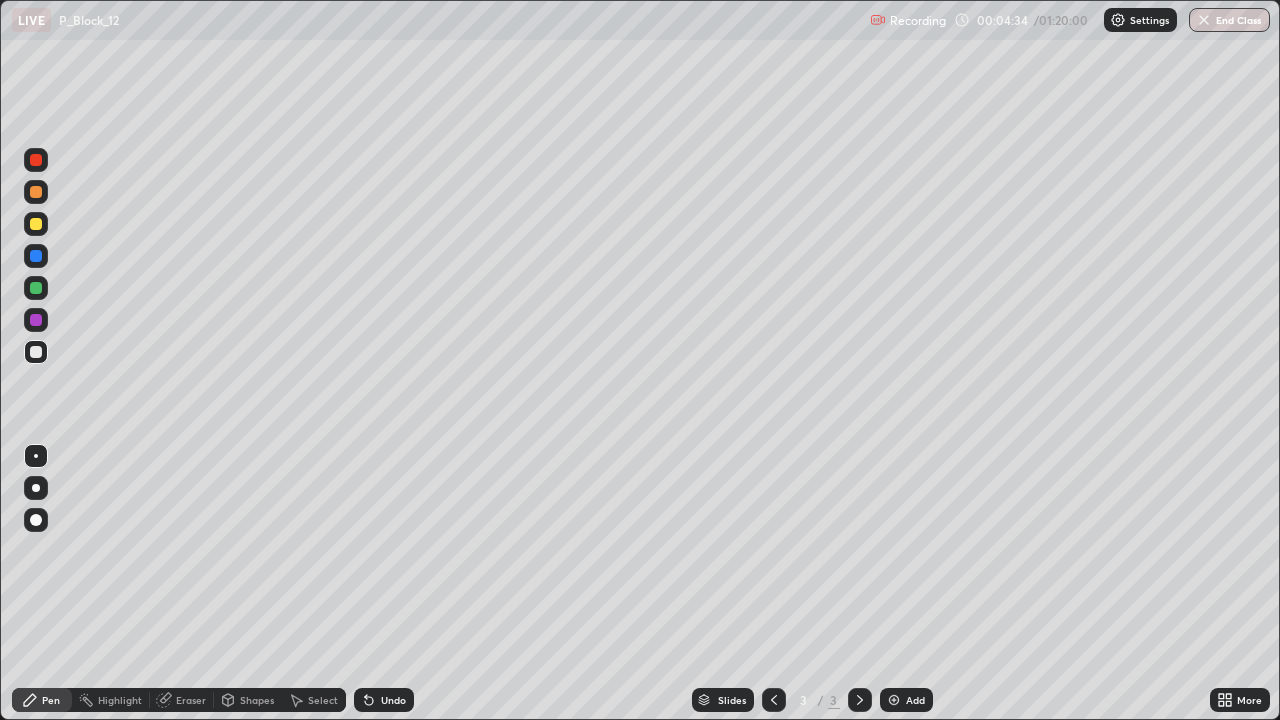 click at bounding box center (36, 224) 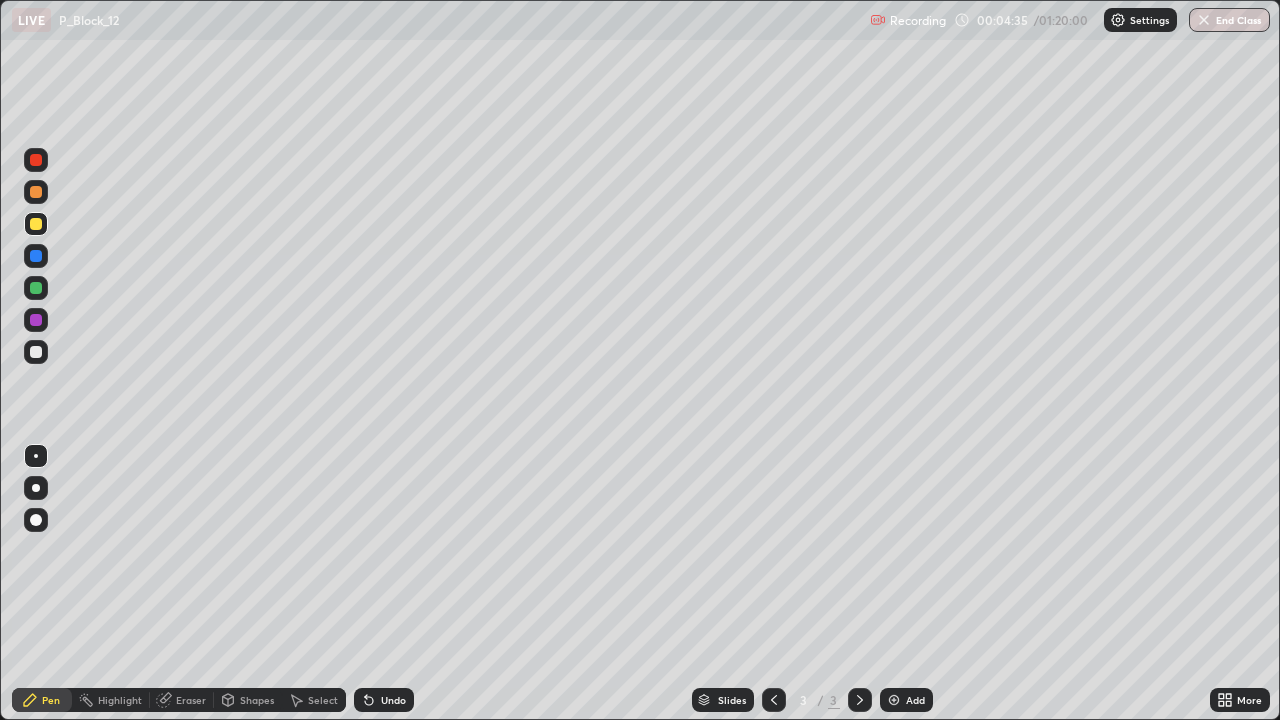 click at bounding box center (36, 488) 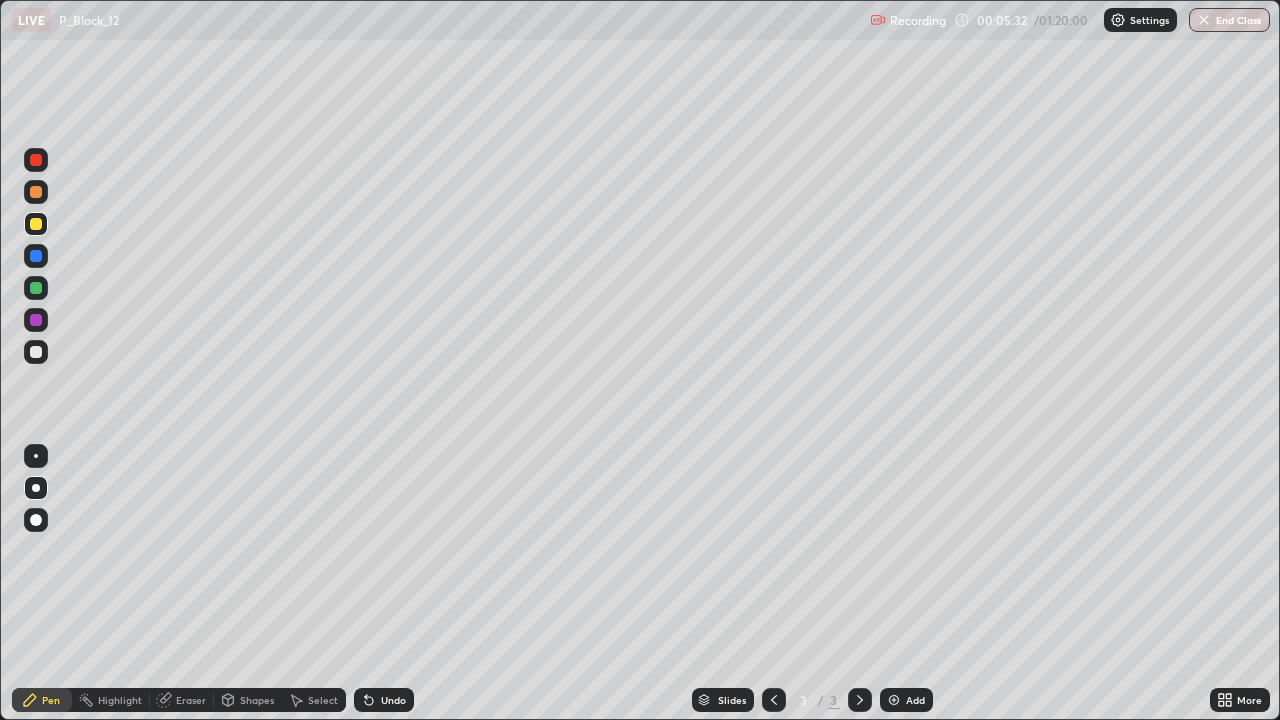 click at bounding box center [36, 320] 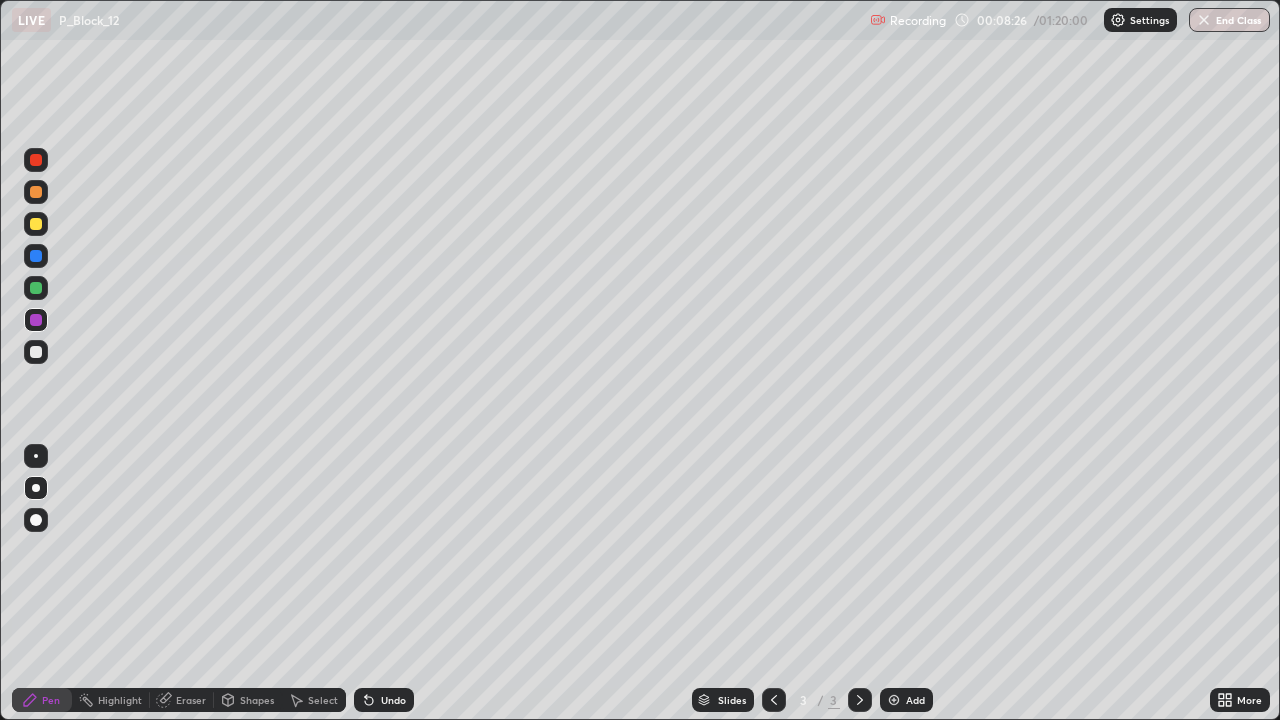 click at bounding box center (36, 192) 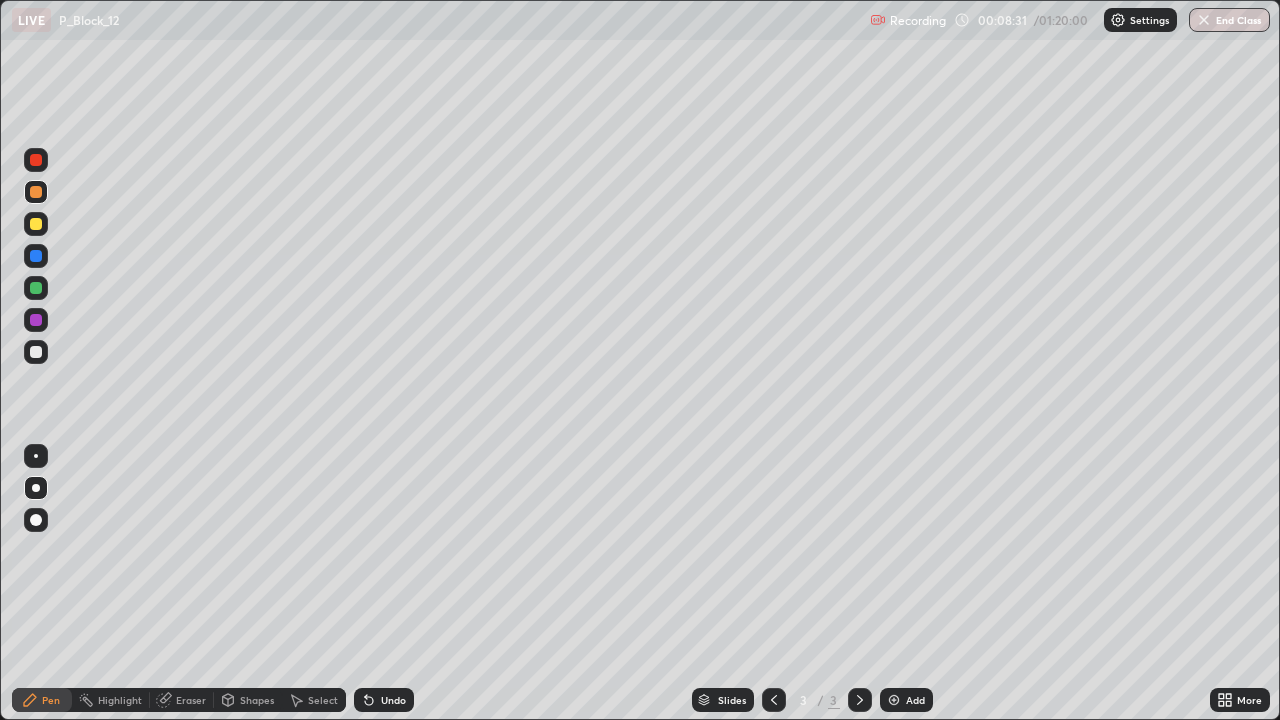 click at bounding box center [36, 256] 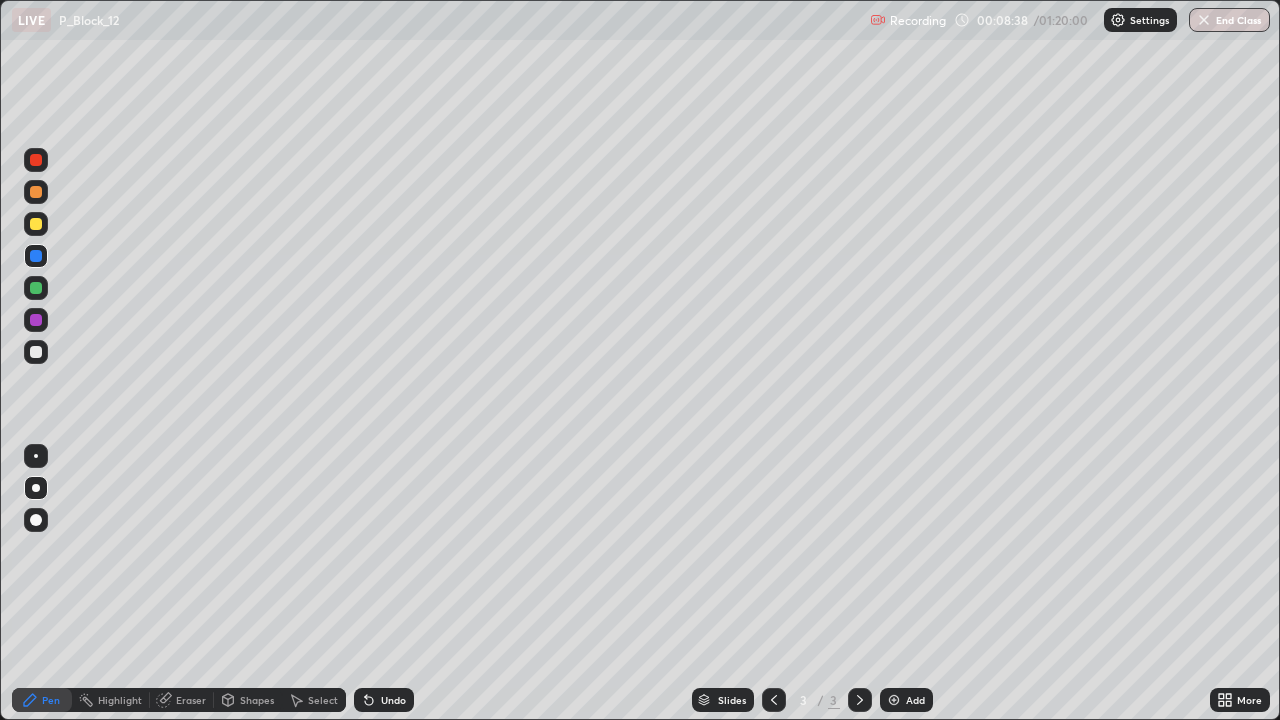 click at bounding box center (36, 288) 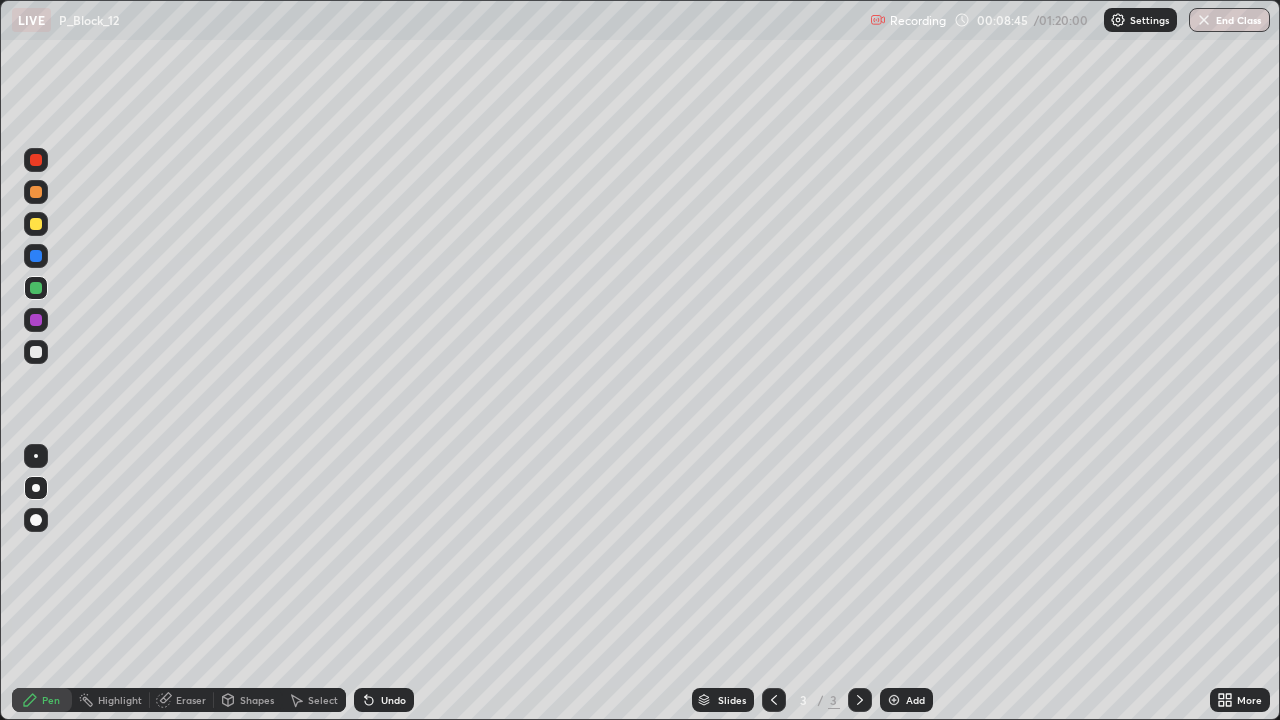 click at bounding box center (36, 320) 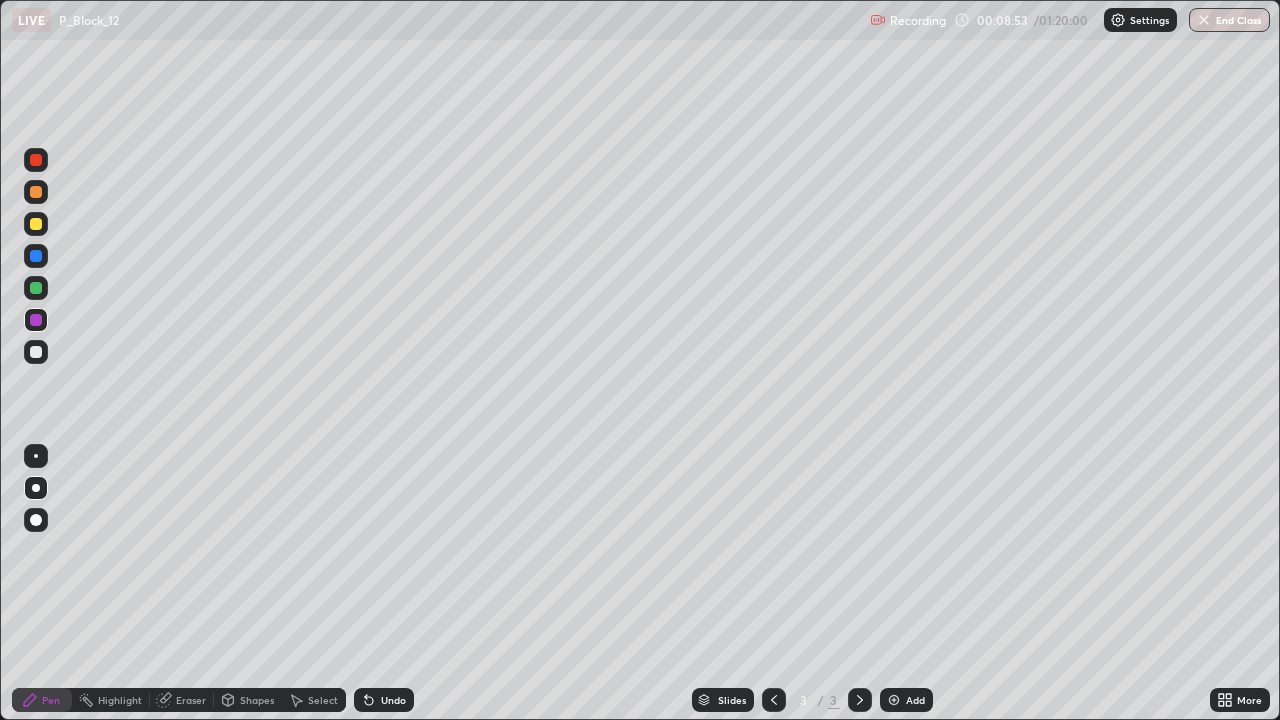 click 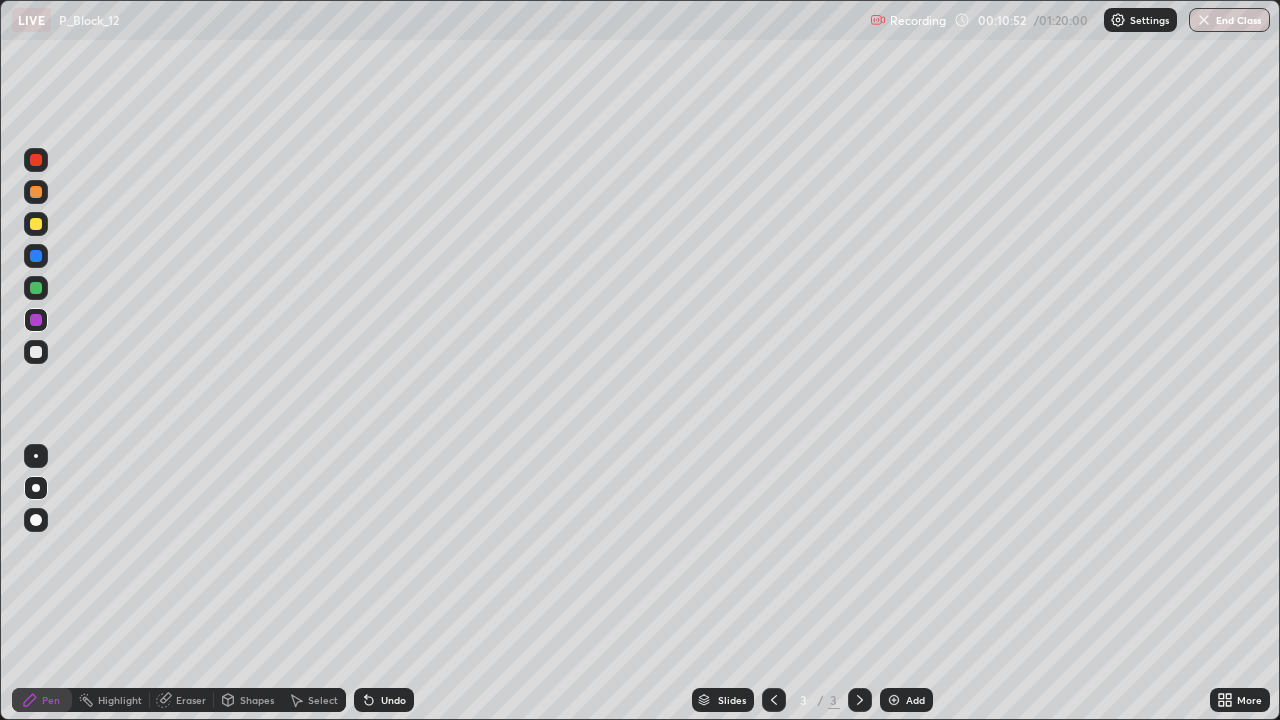 click on "Add" at bounding box center [915, 700] 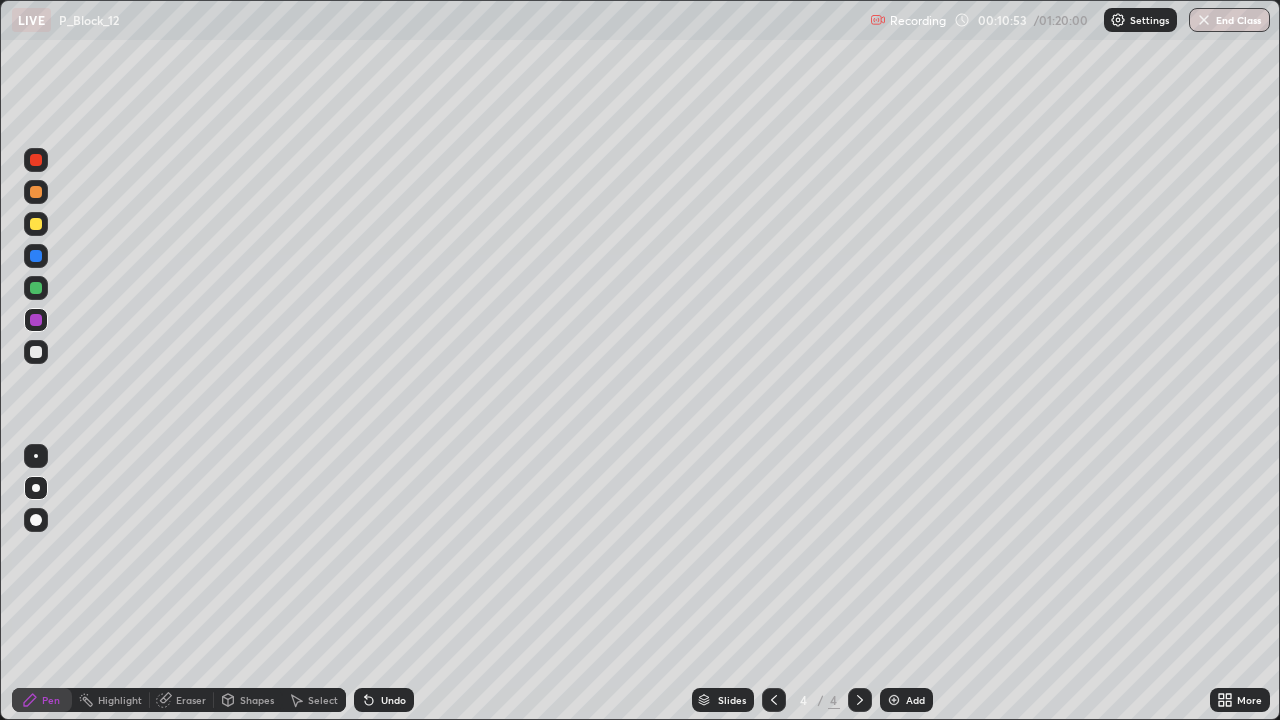 click at bounding box center (36, 352) 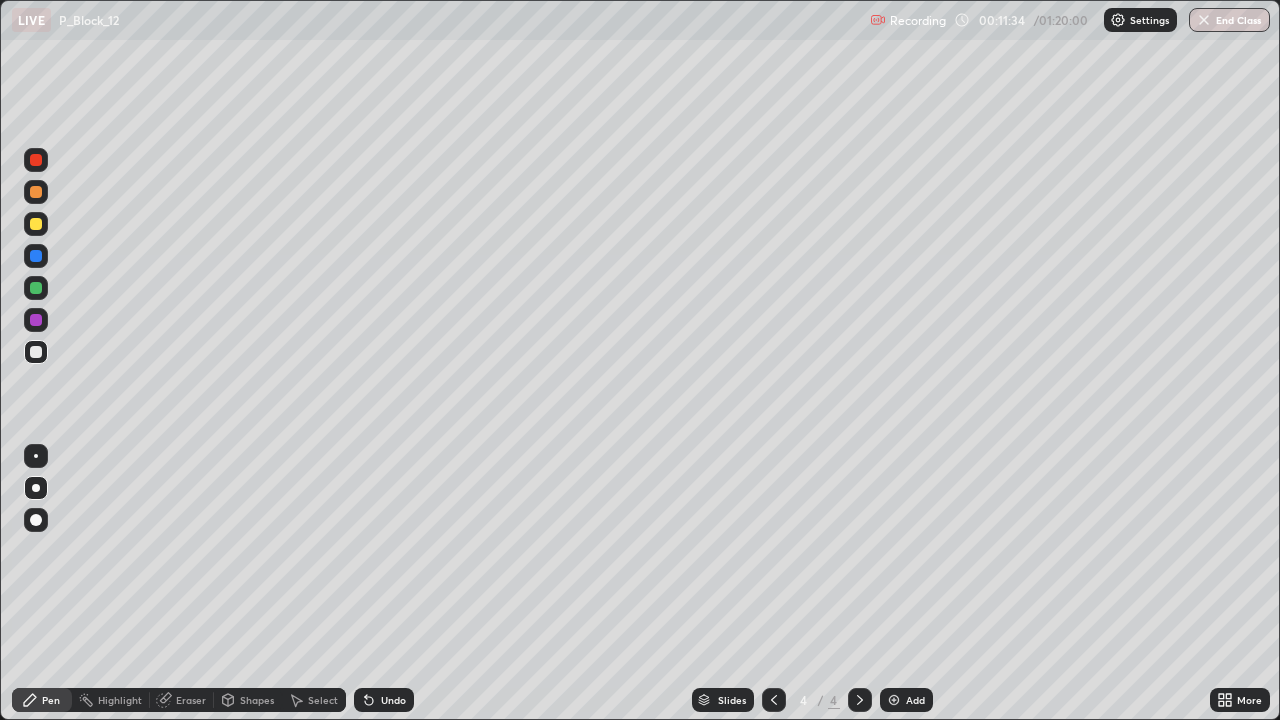click at bounding box center [36, 224] 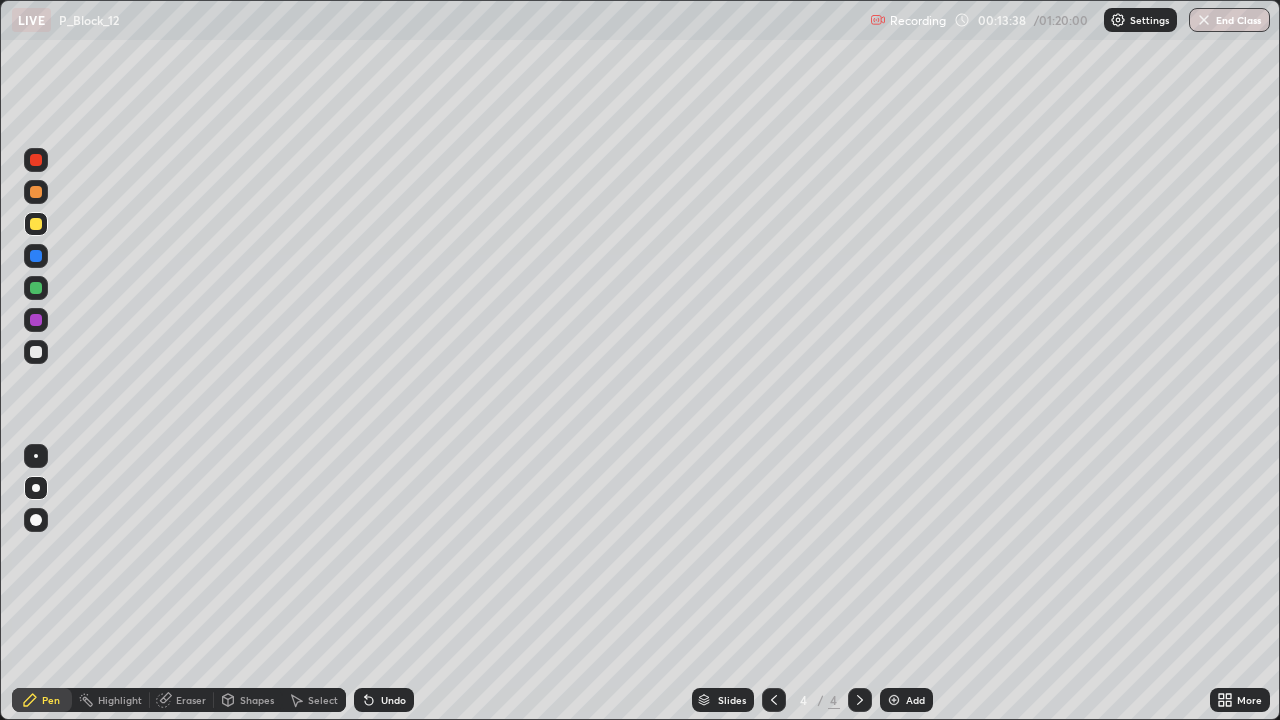 click at bounding box center [36, 352] 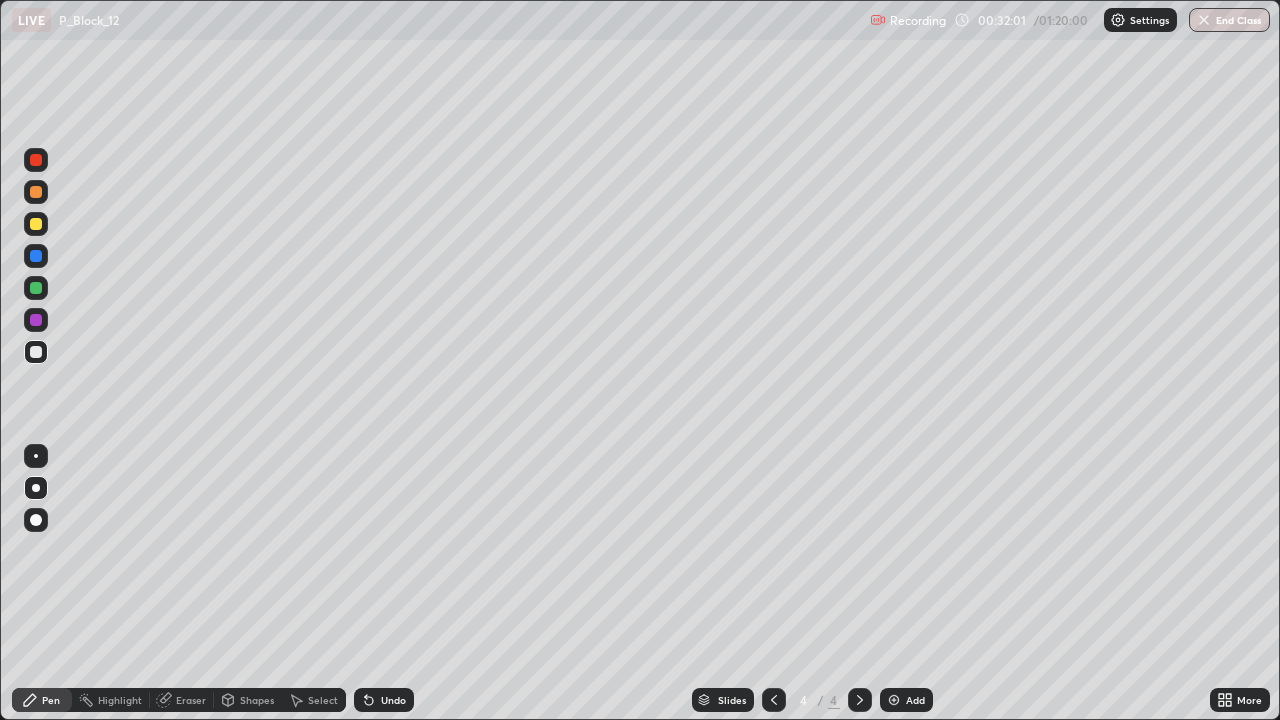 click at bounding box center (894, 700) 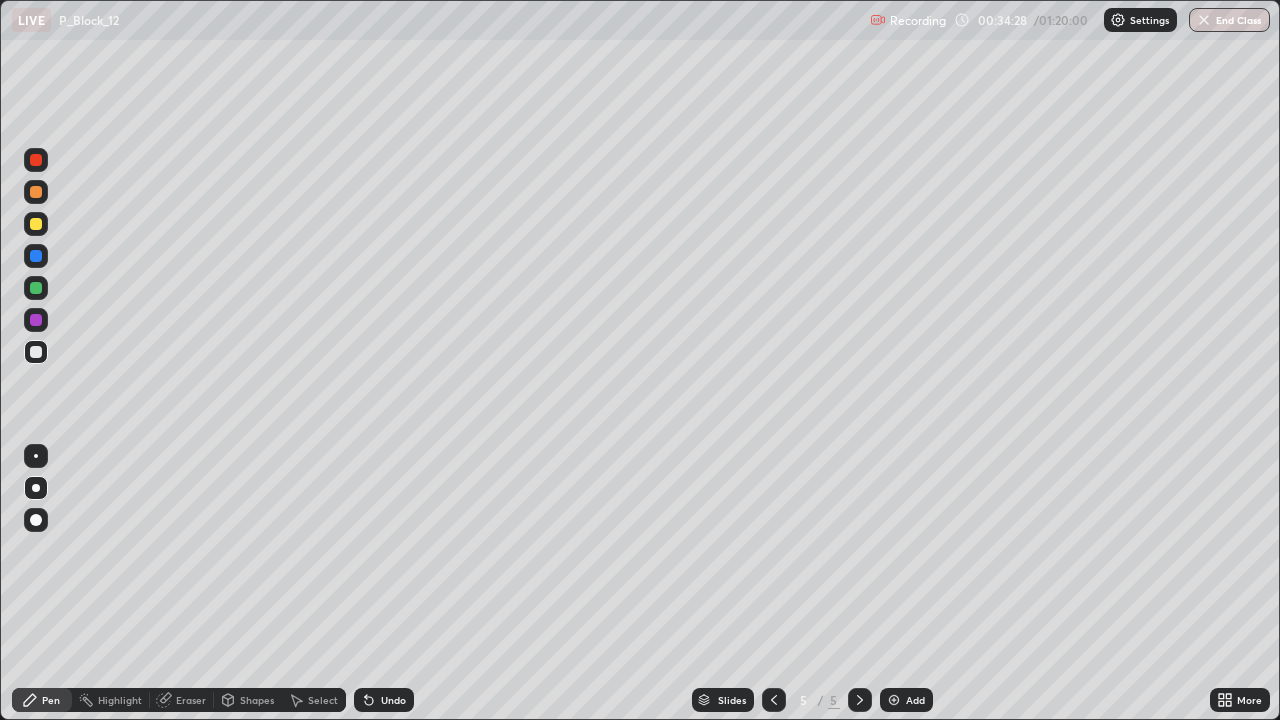 click at bounding box center [36, 320] 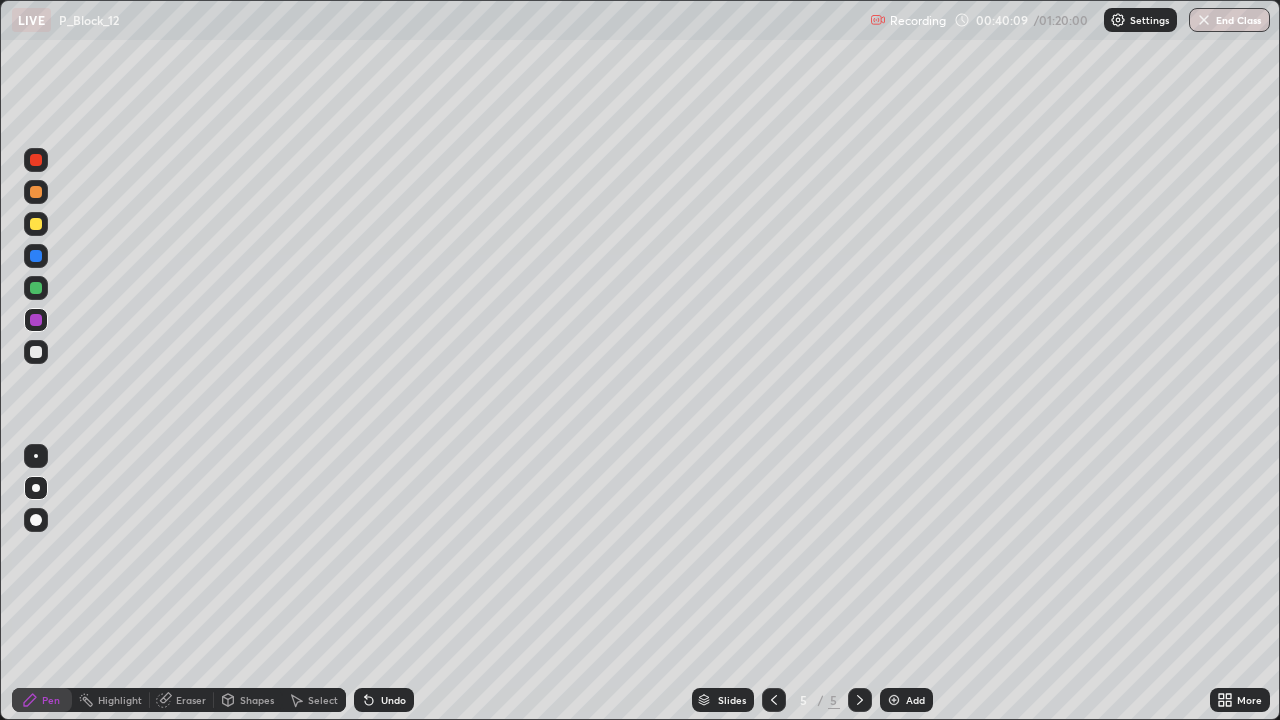 click at bounding box center [36, 224] 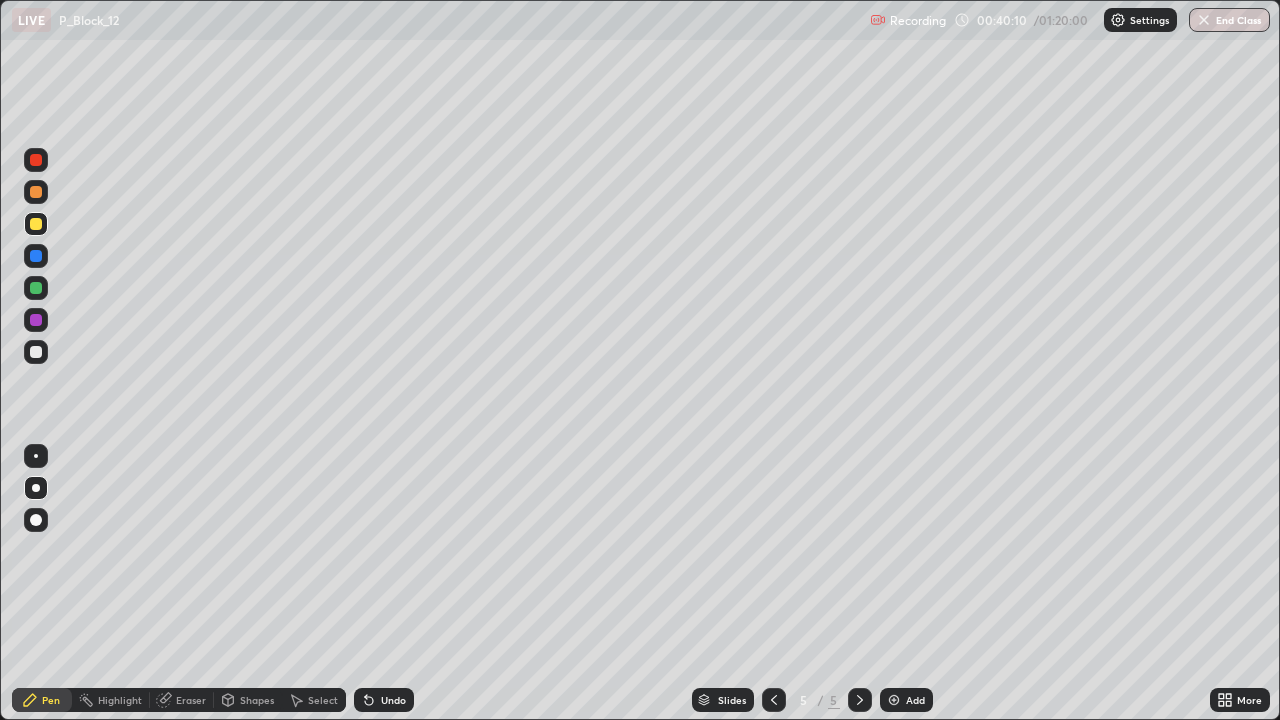 click at bounding box center (36, 224) 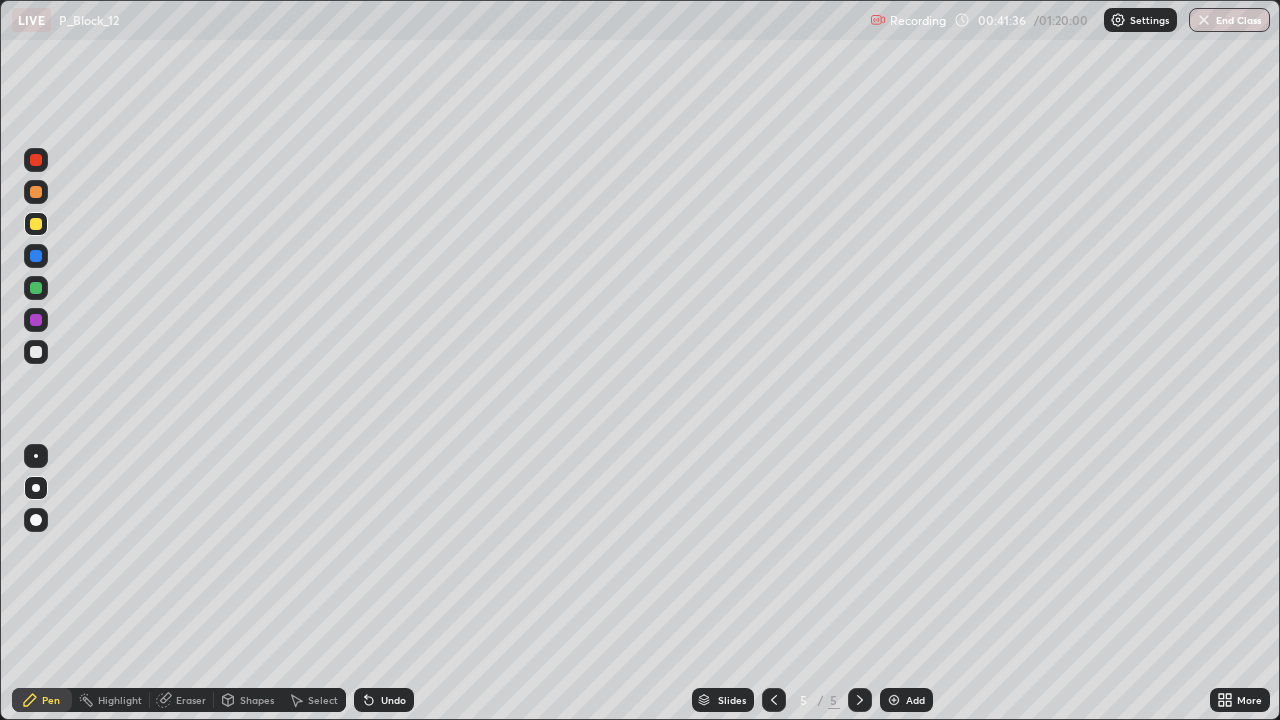 click at bounding box center [36, 352] 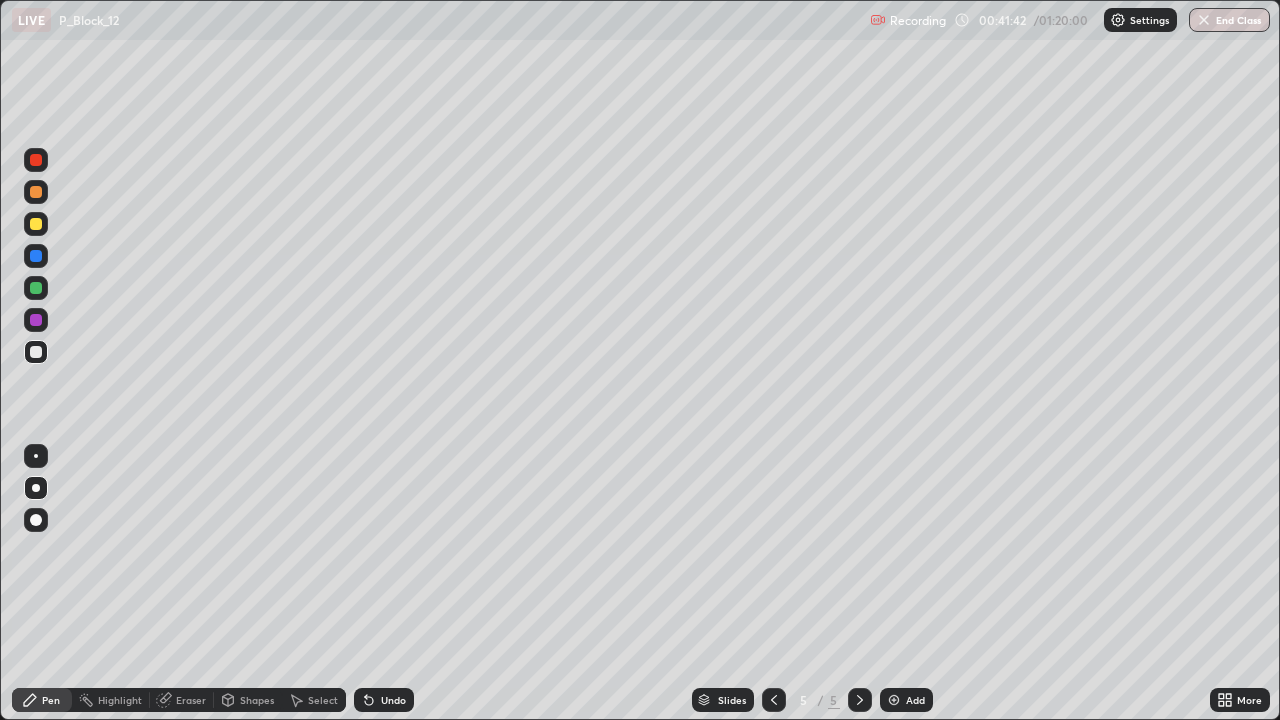 click at bounding box center (36, 256) 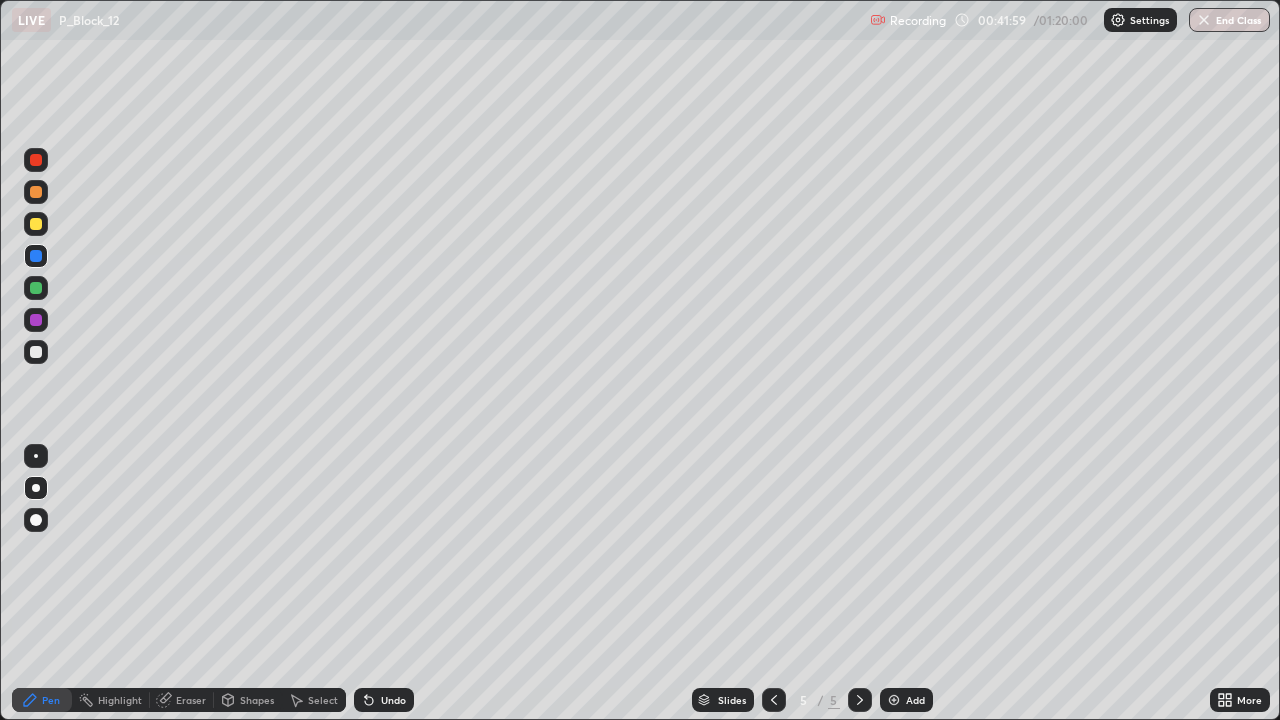 click at bounding box center (36, 224) 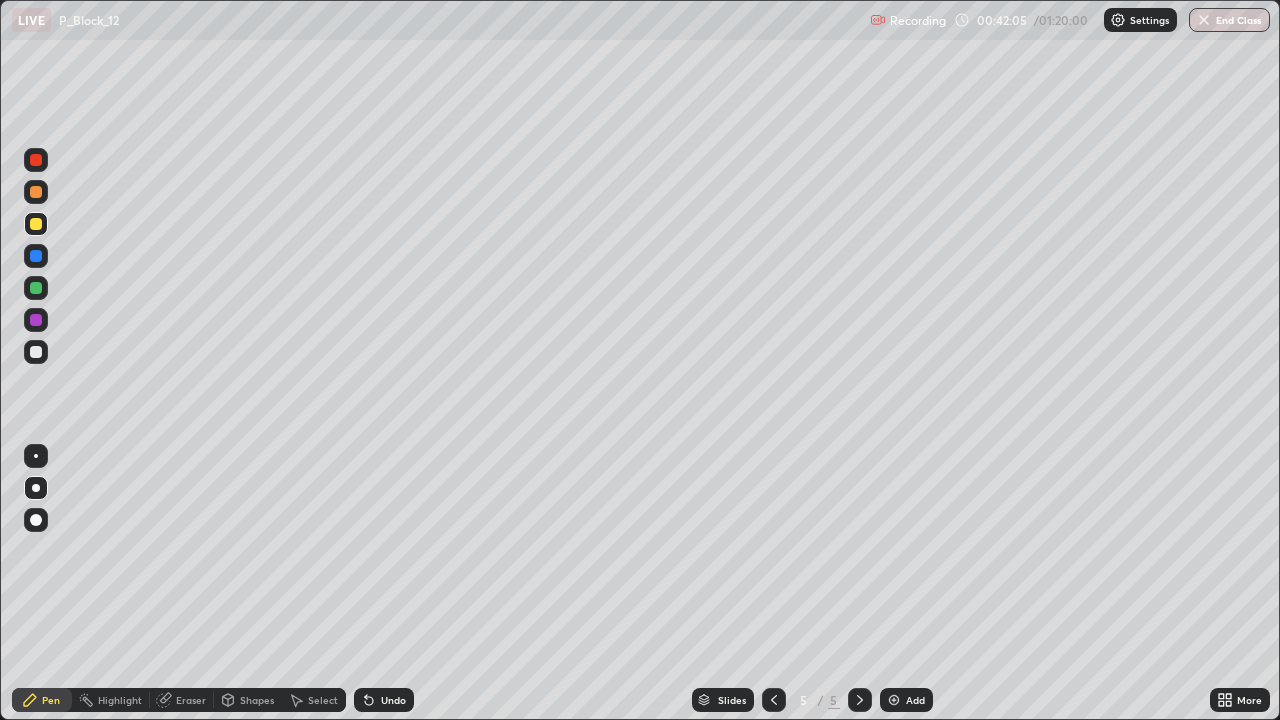 click at bounding box center (36, 320) 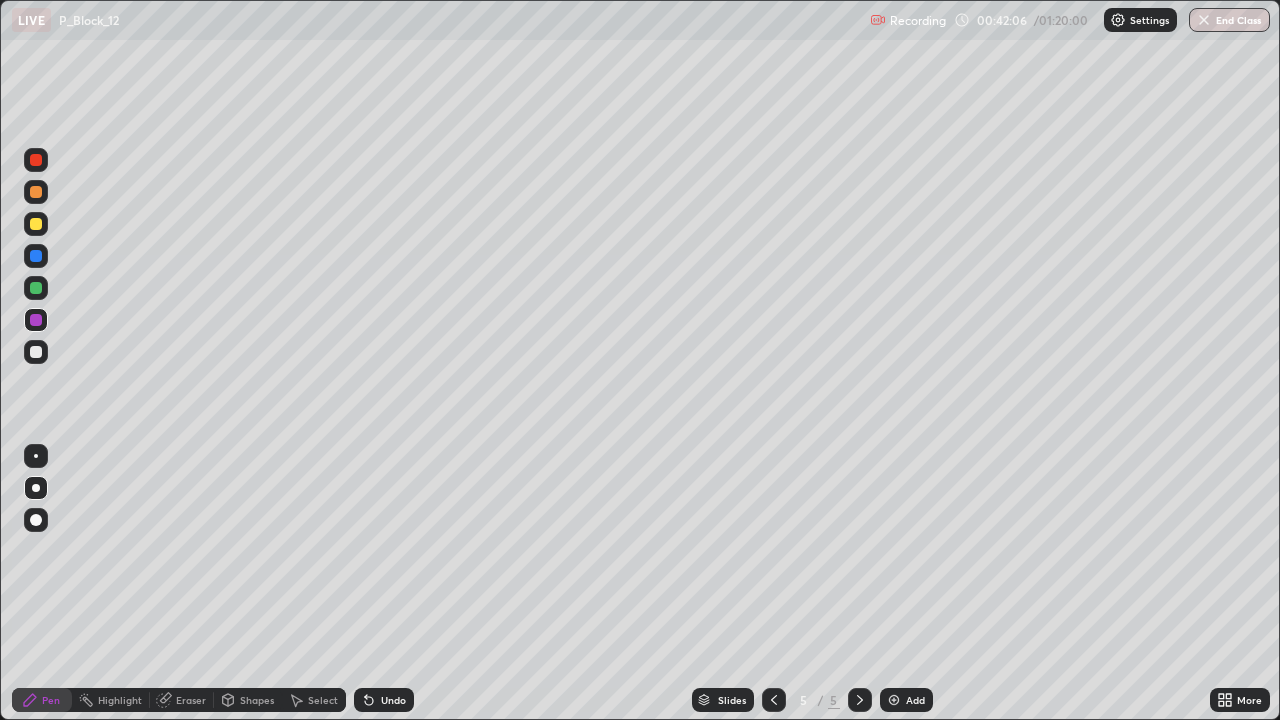 click at bounding box center [36, 352] 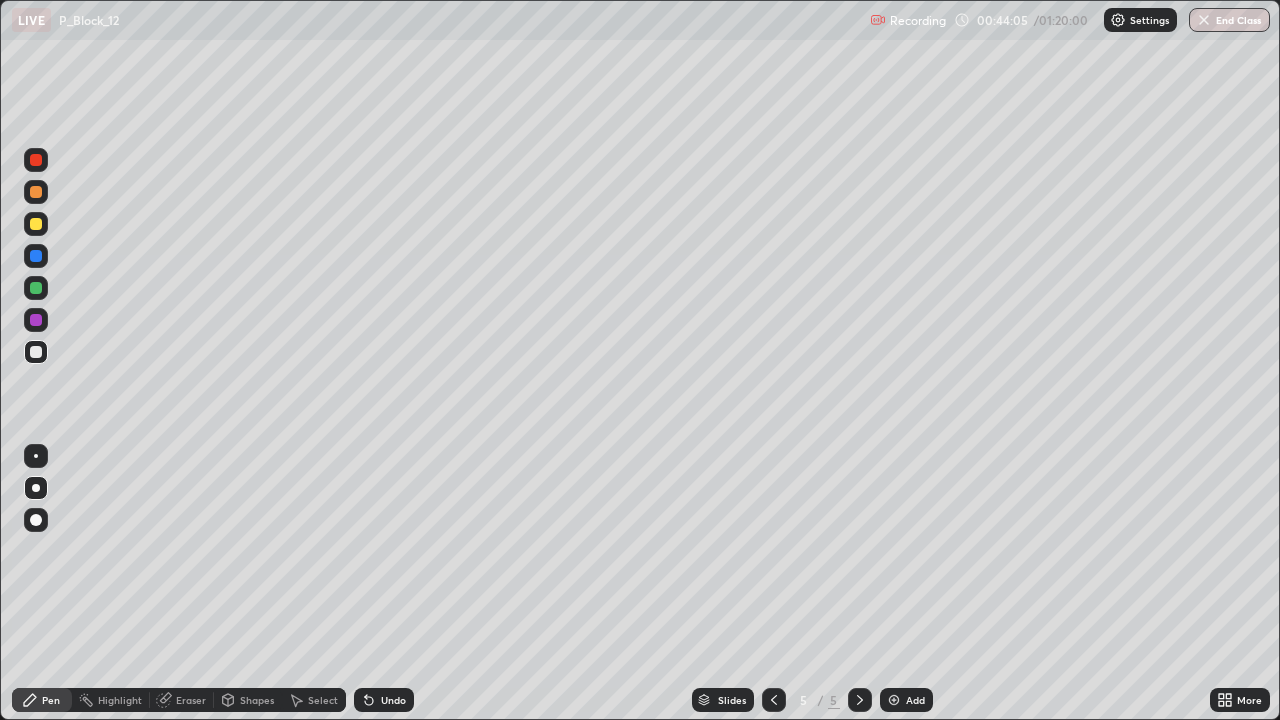 click at bounding box center (894, 700) 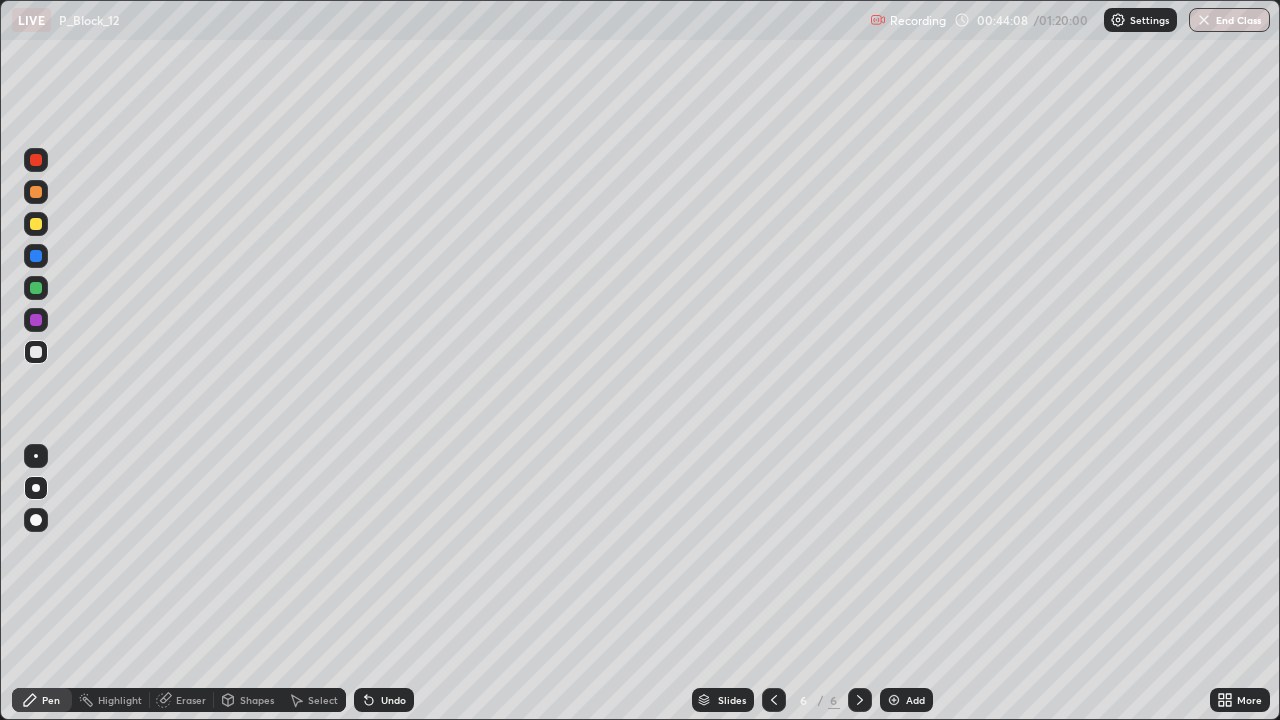click at bounding box center (36, 224) 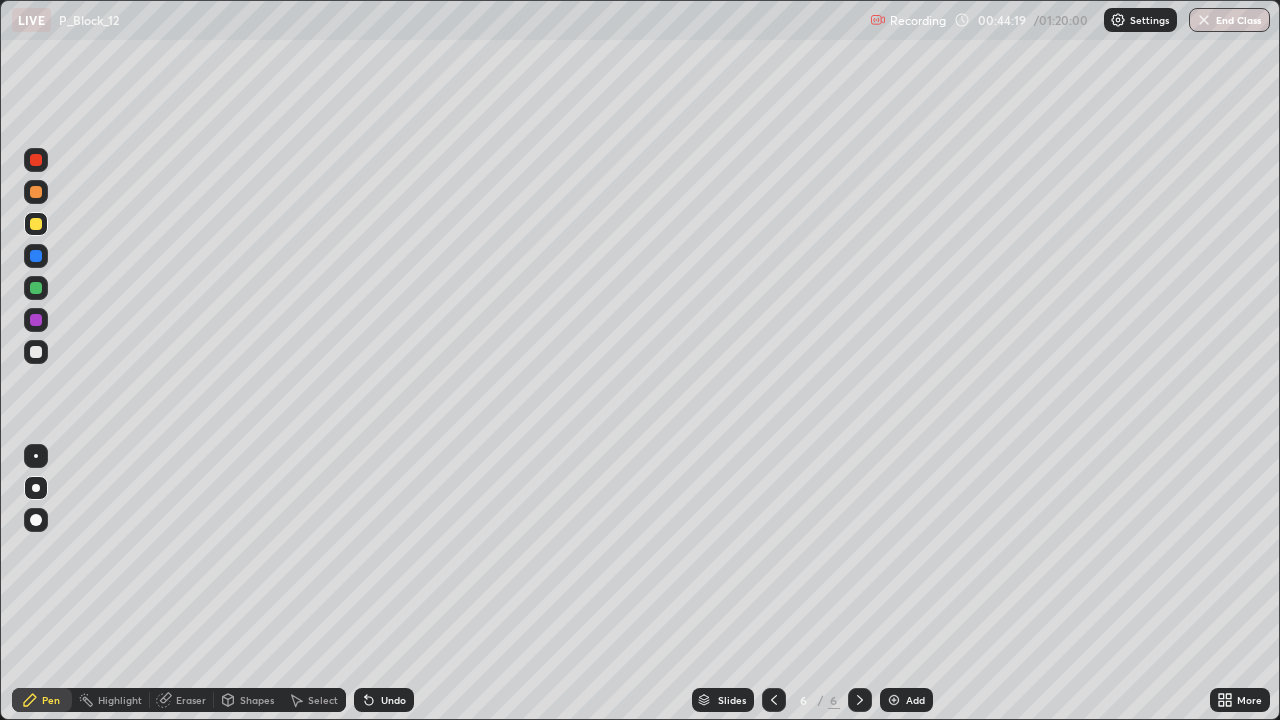 click 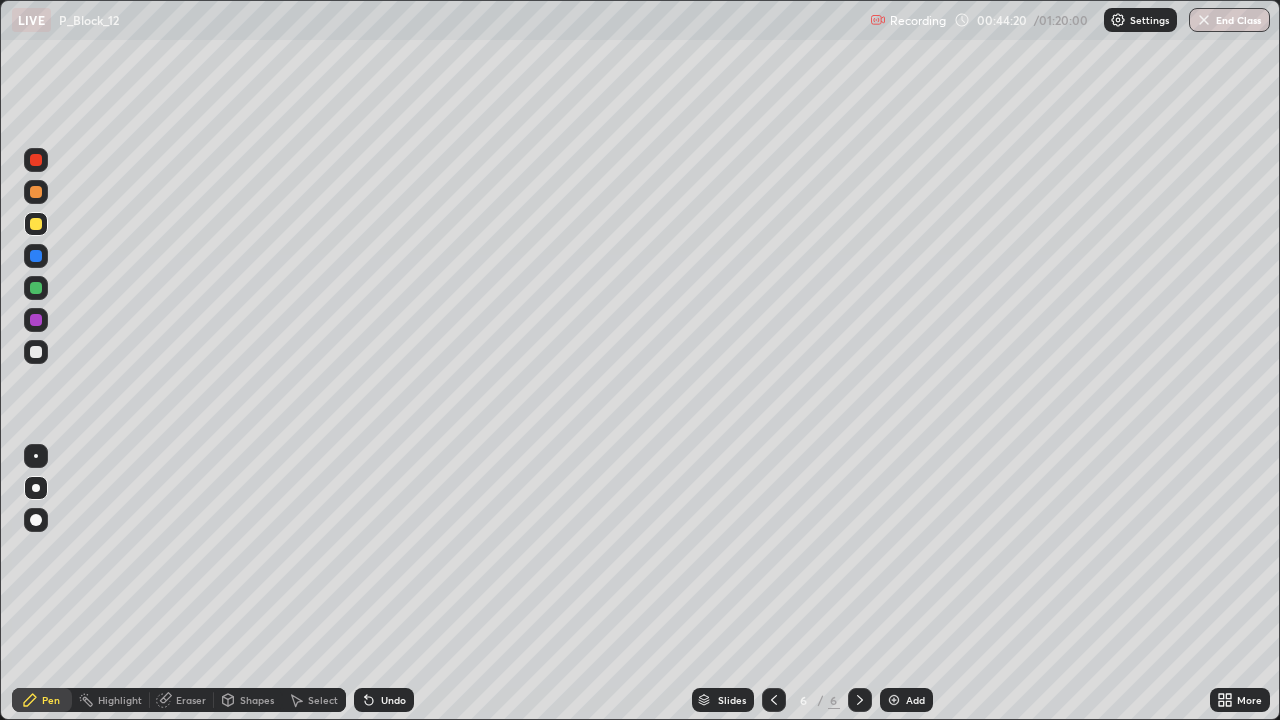 click at bounding box center [36, 256] 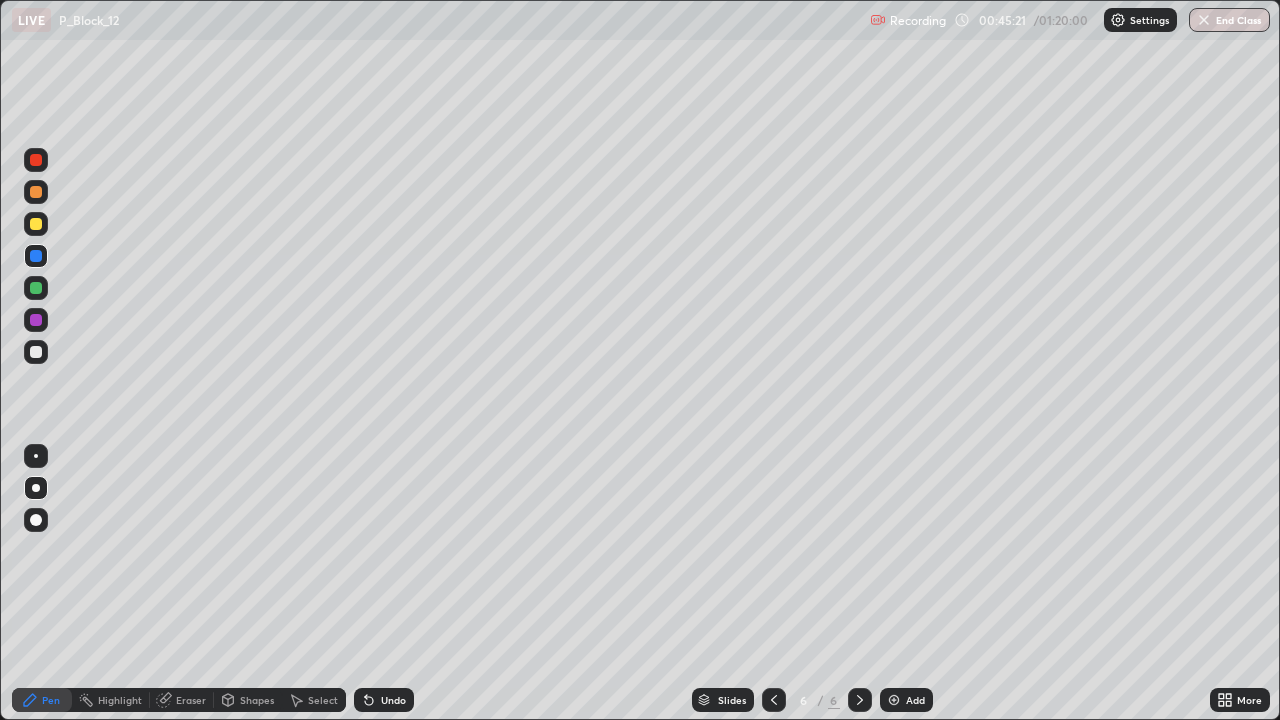 click 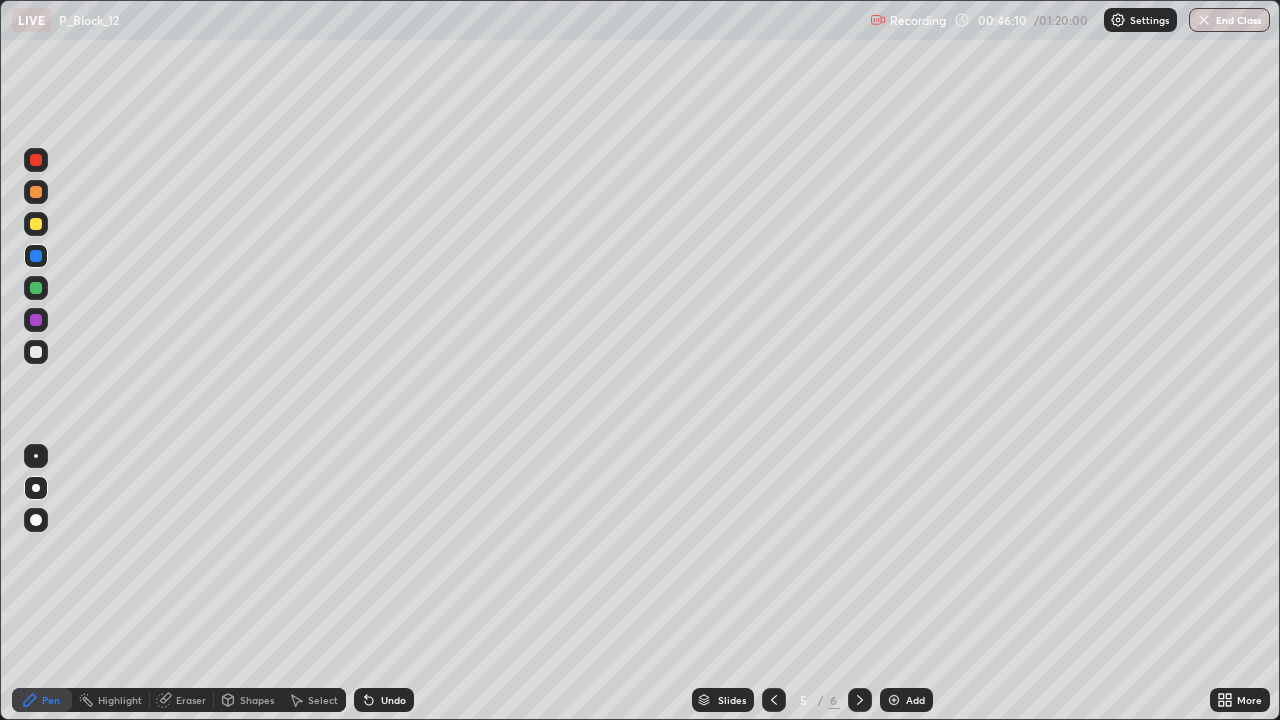 click on "Add" at bounding box center (906, 700) 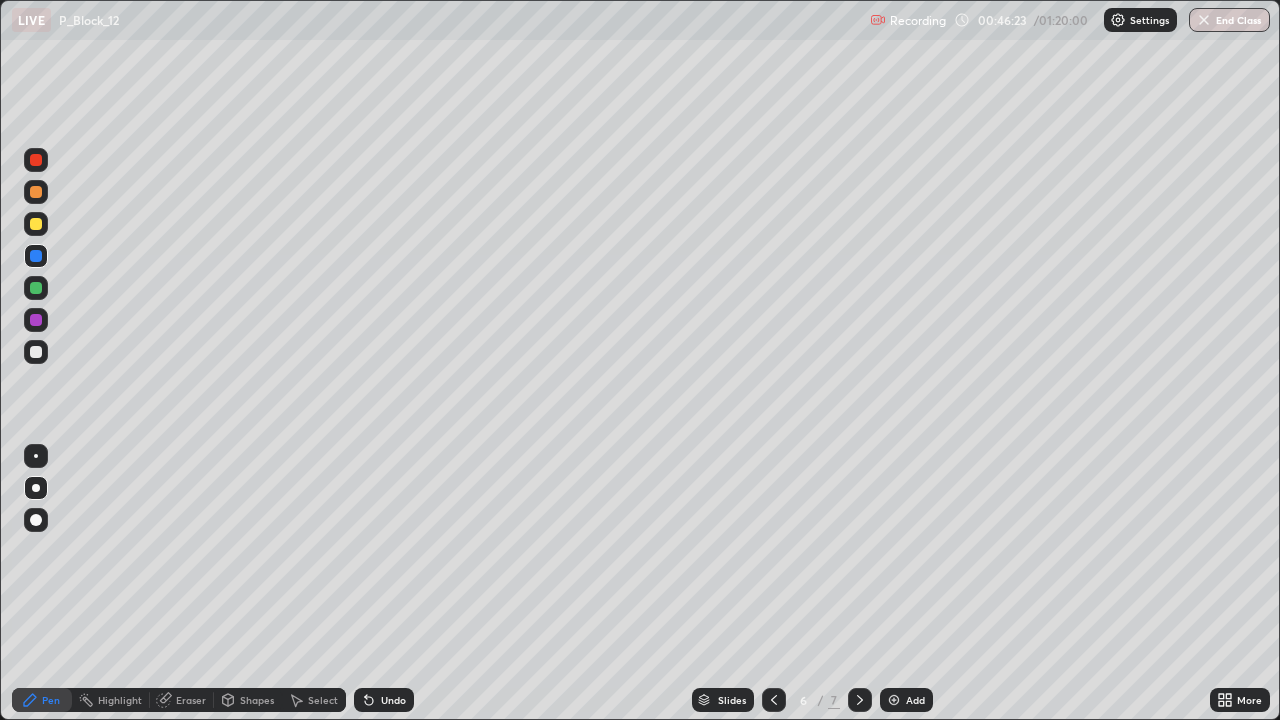 click 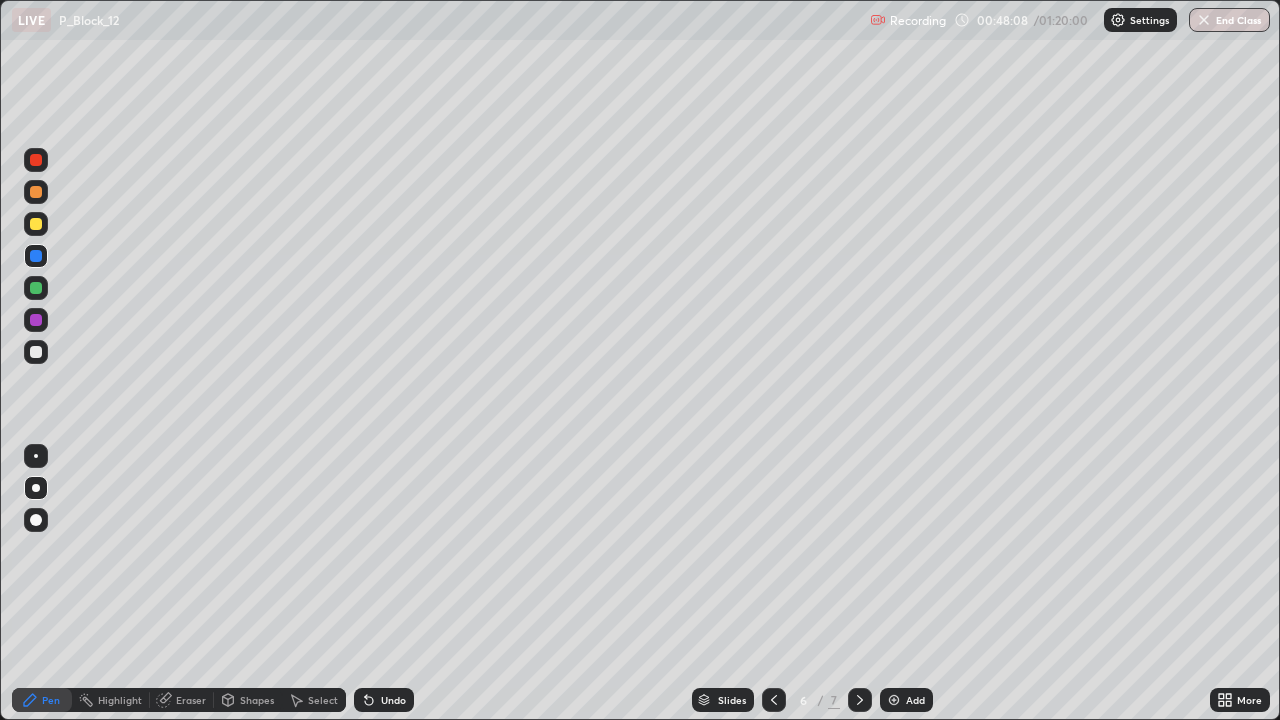click on "Erase all" at bounding box center [36, 360] 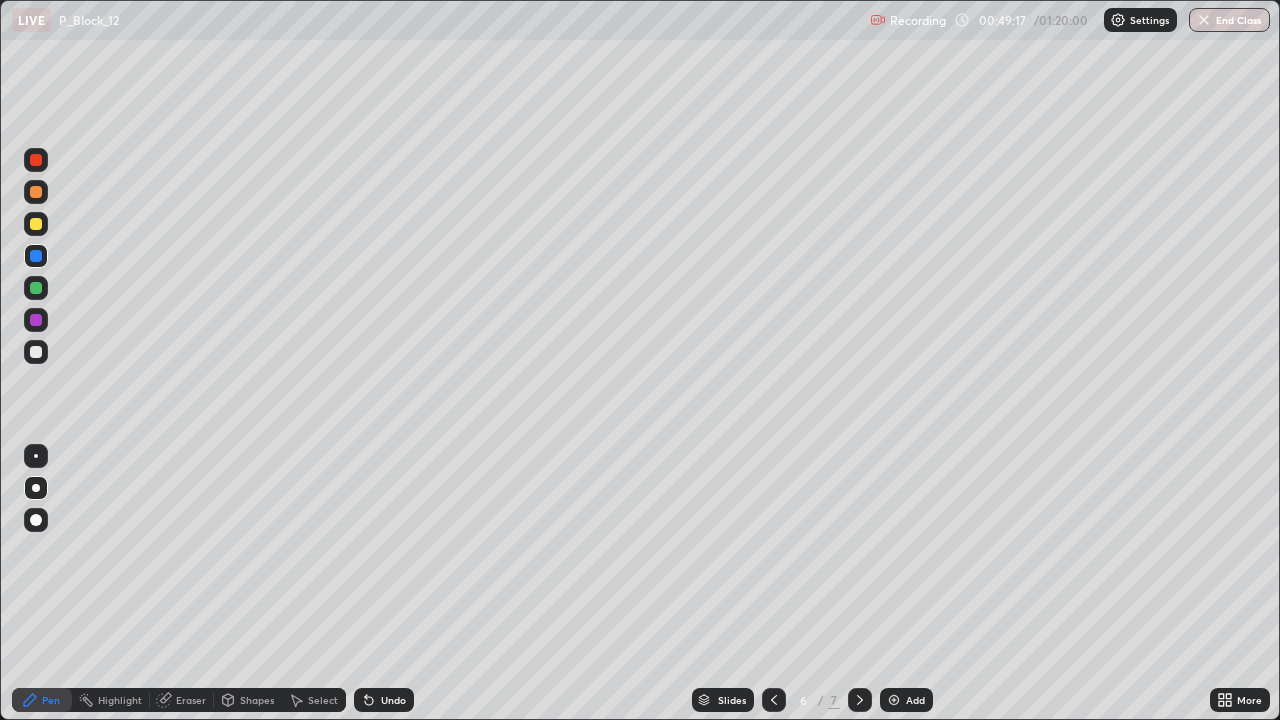 click on "Add" at bounding box center (906, 700) 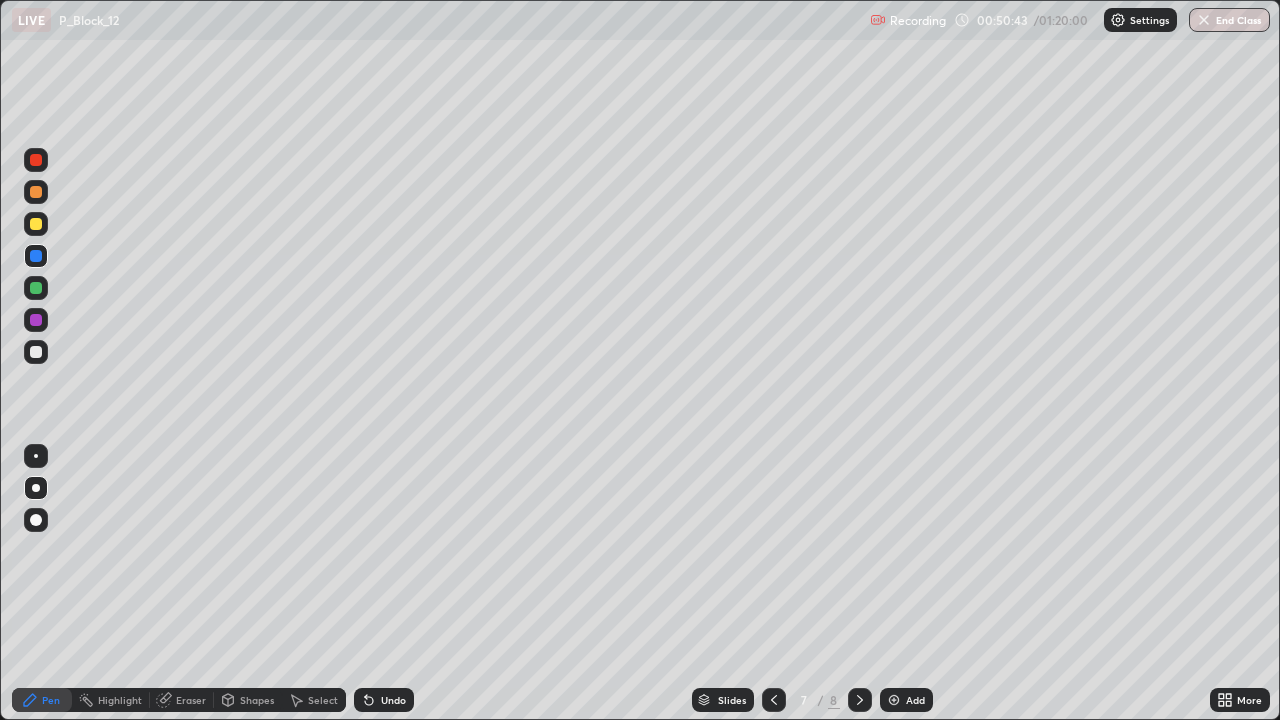 click at bounding box center [36, 224] 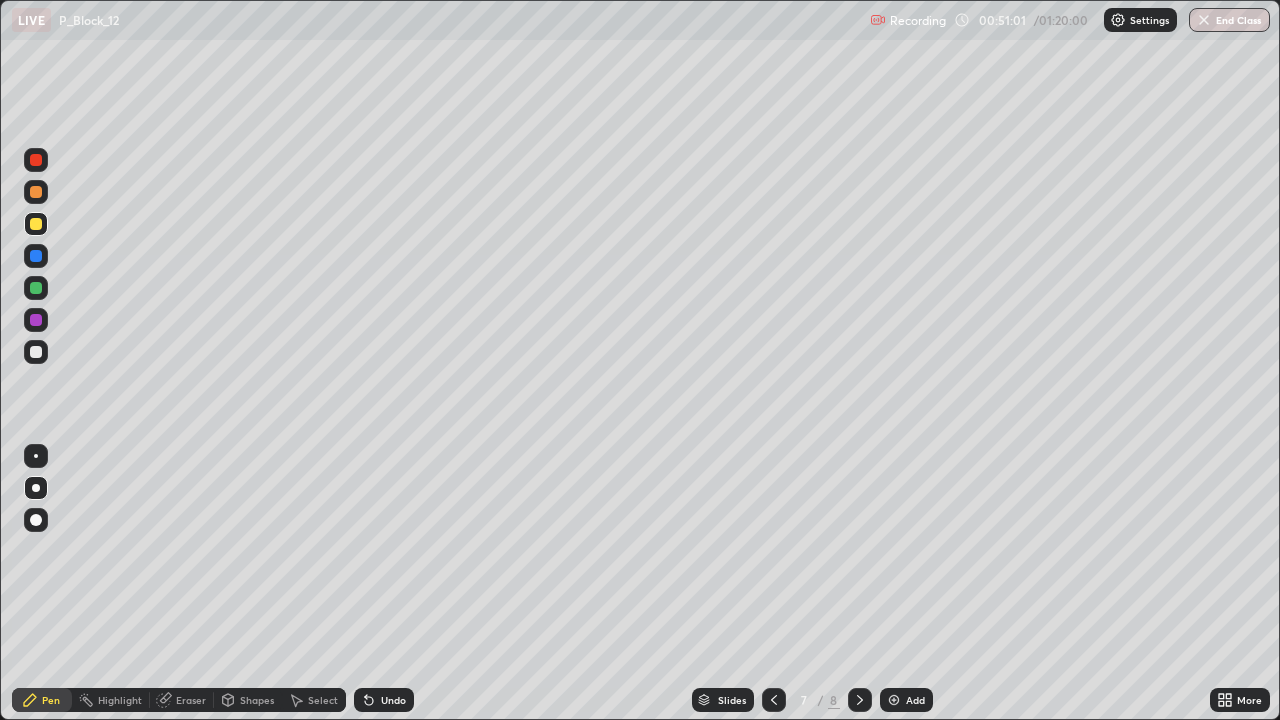 click 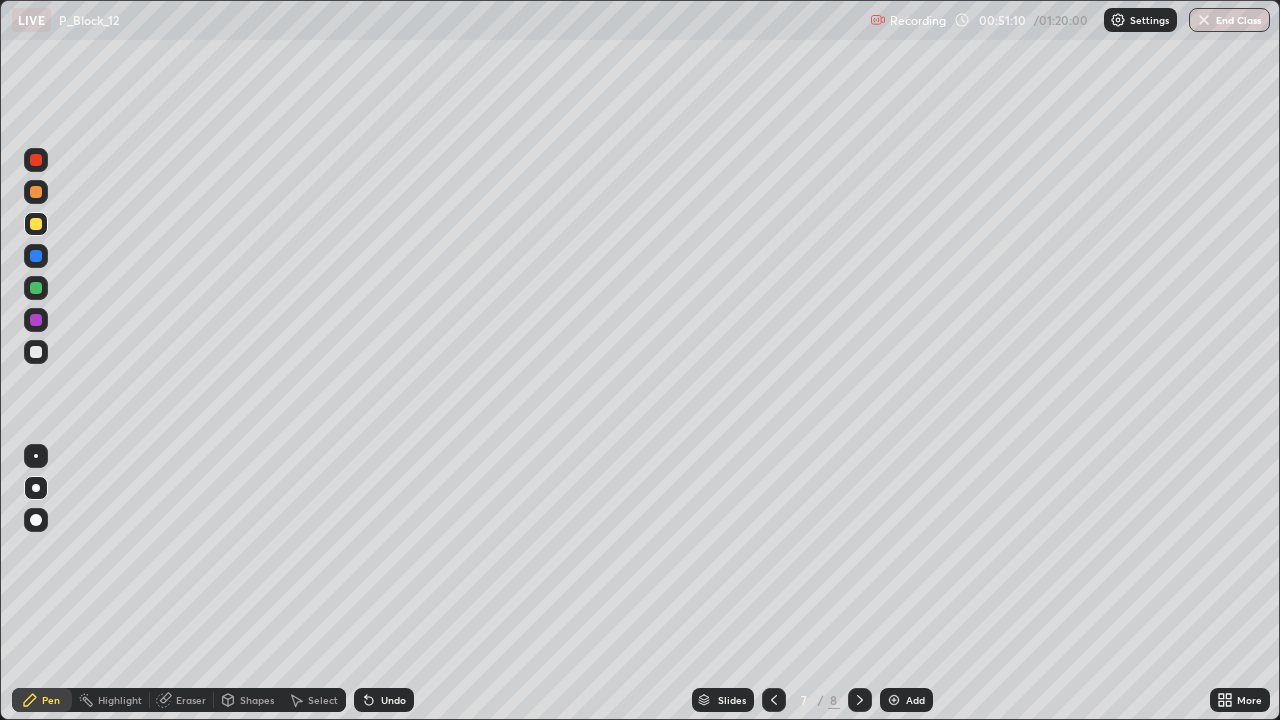 click at bounding box center [894, 700] 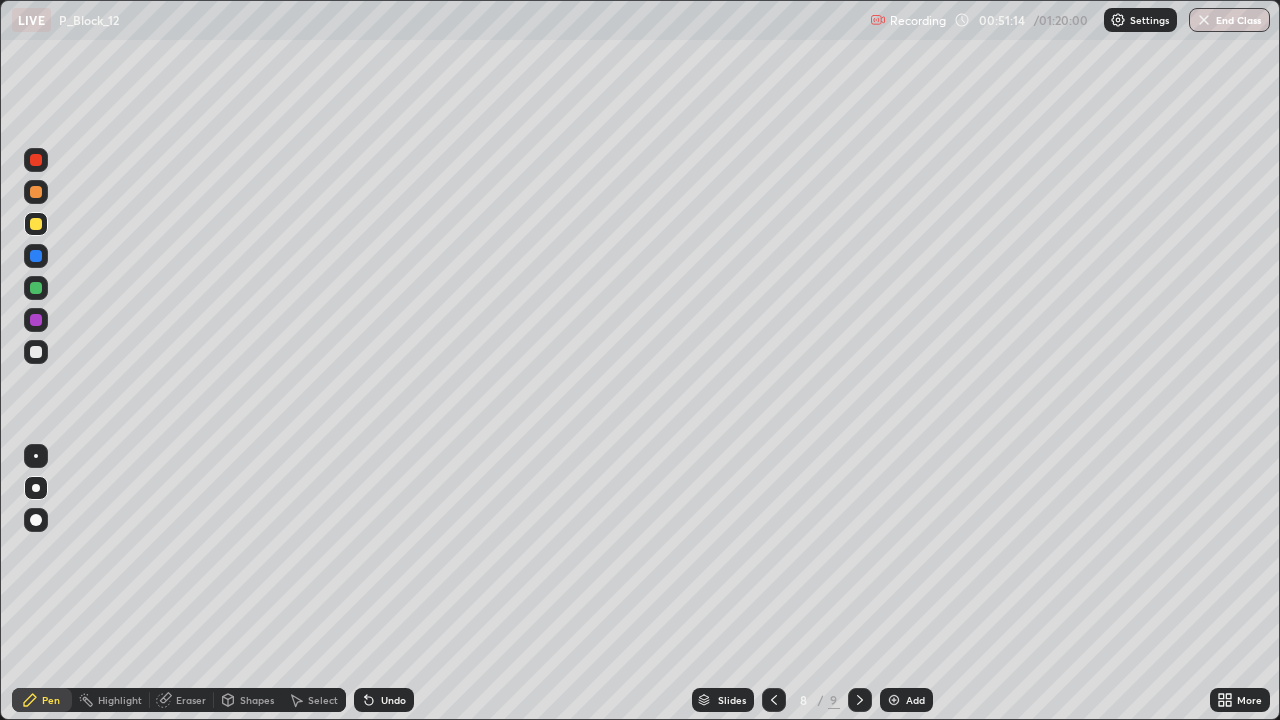 click at bounding box center (36, 320) 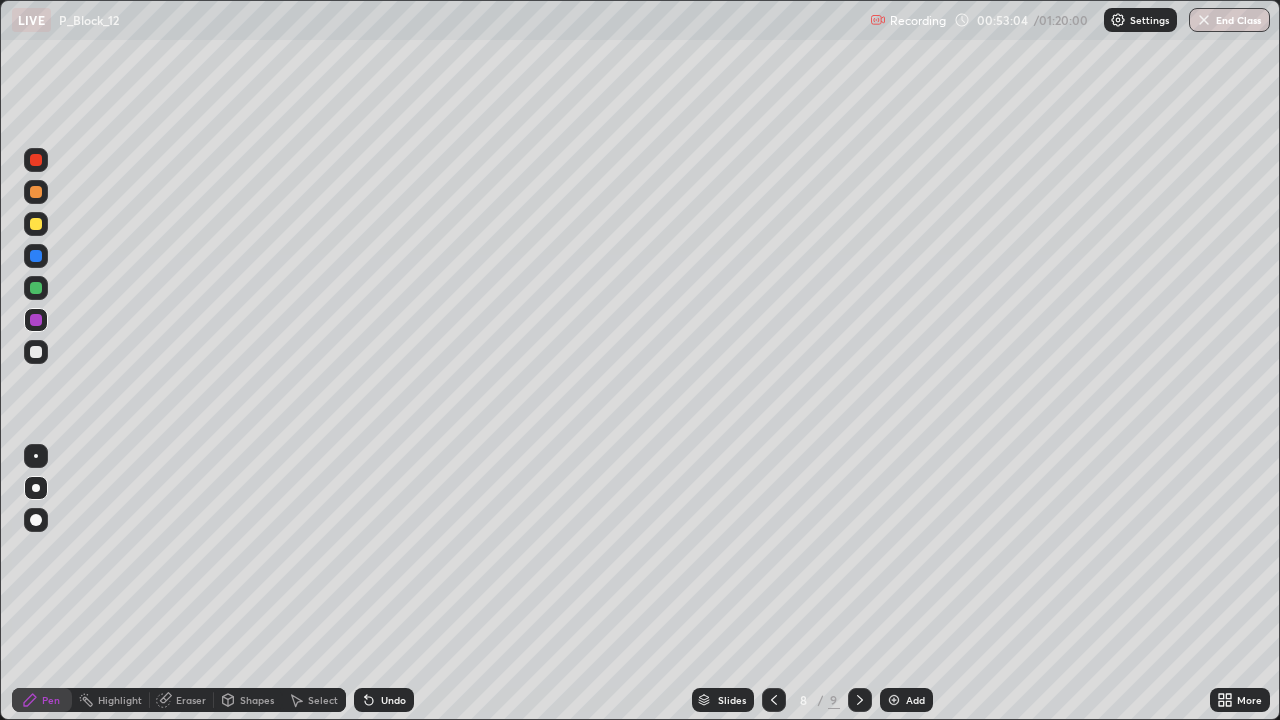 click at bounding box center (894, 700) 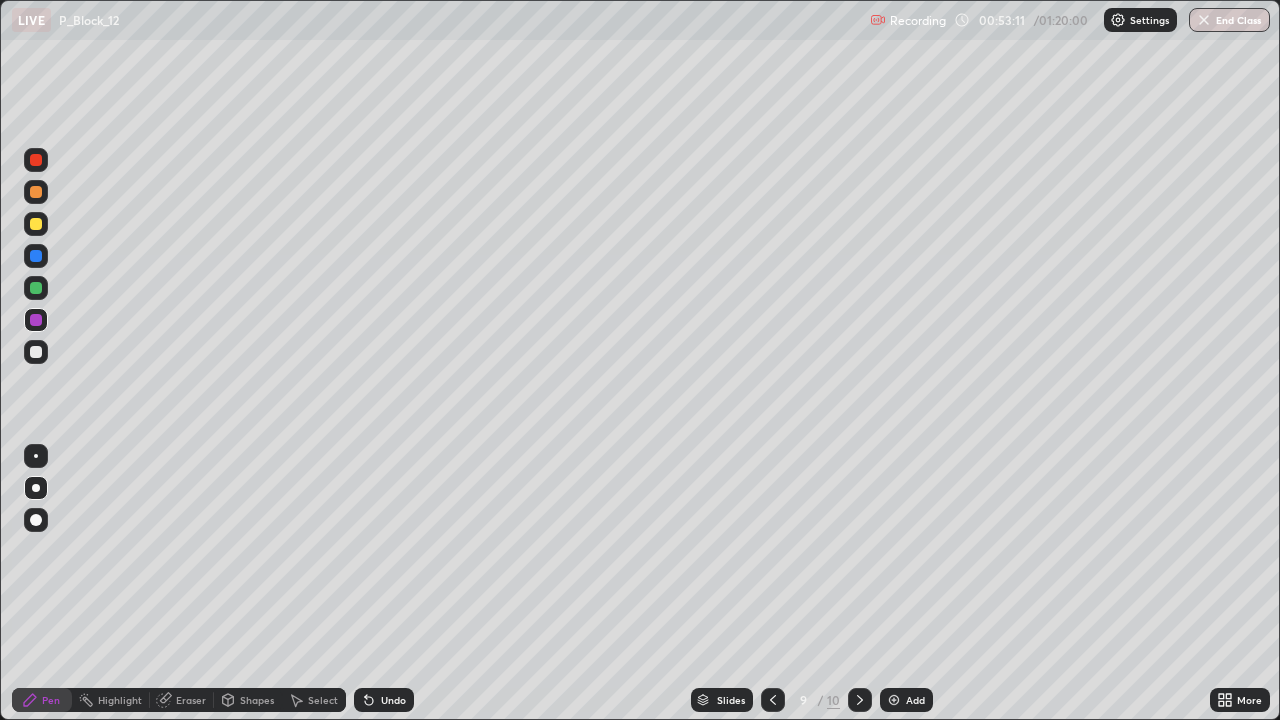 click on "Recording" at bounding box center [908, 20] 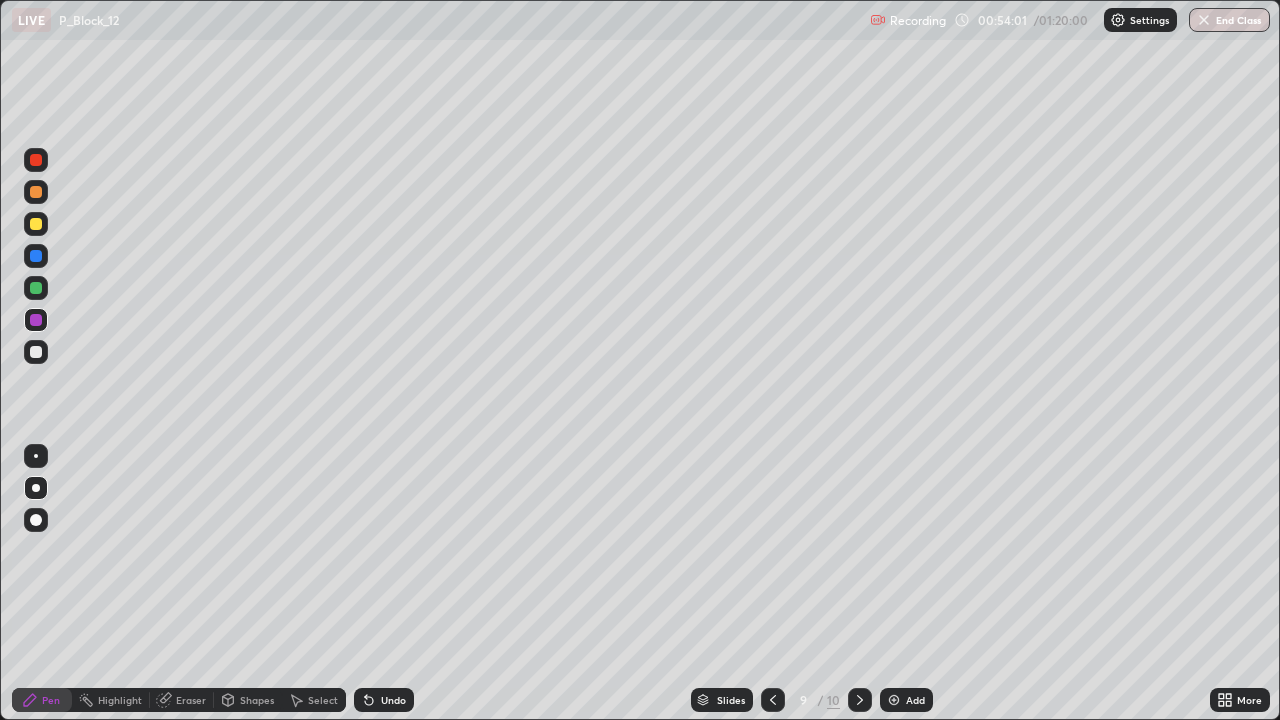 click on "Add" at bounding box center [906, 700] 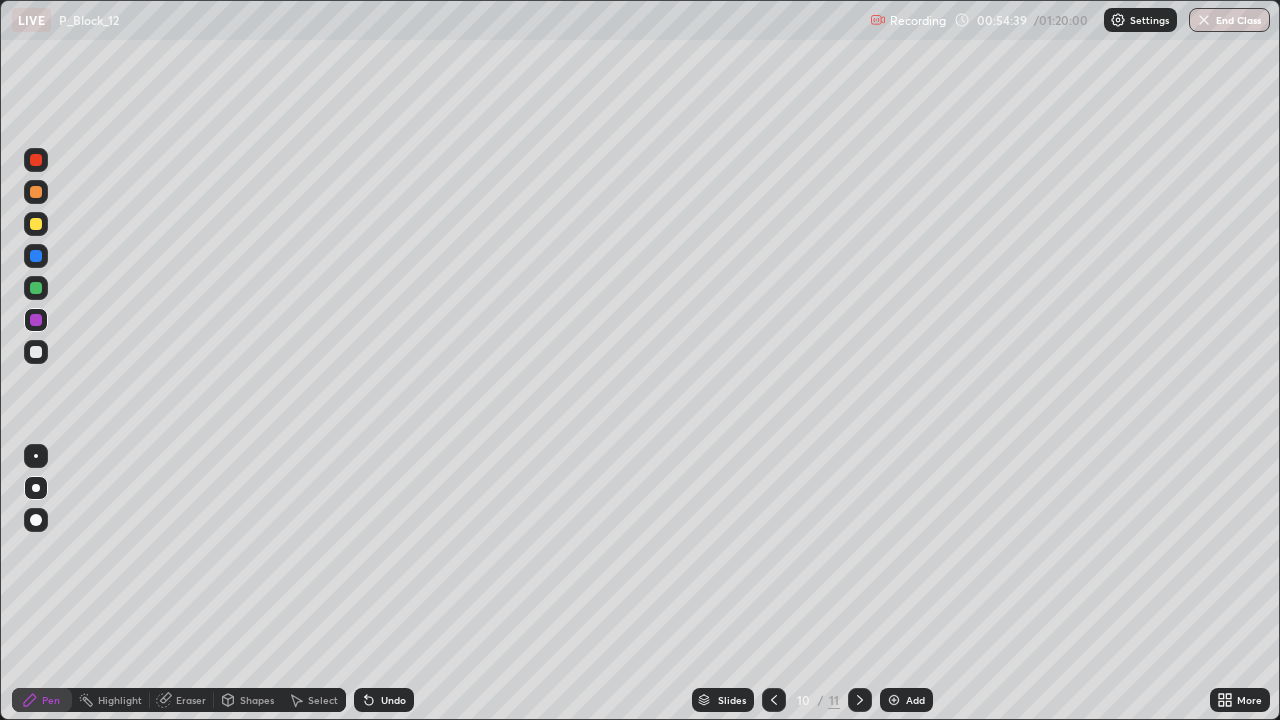 click 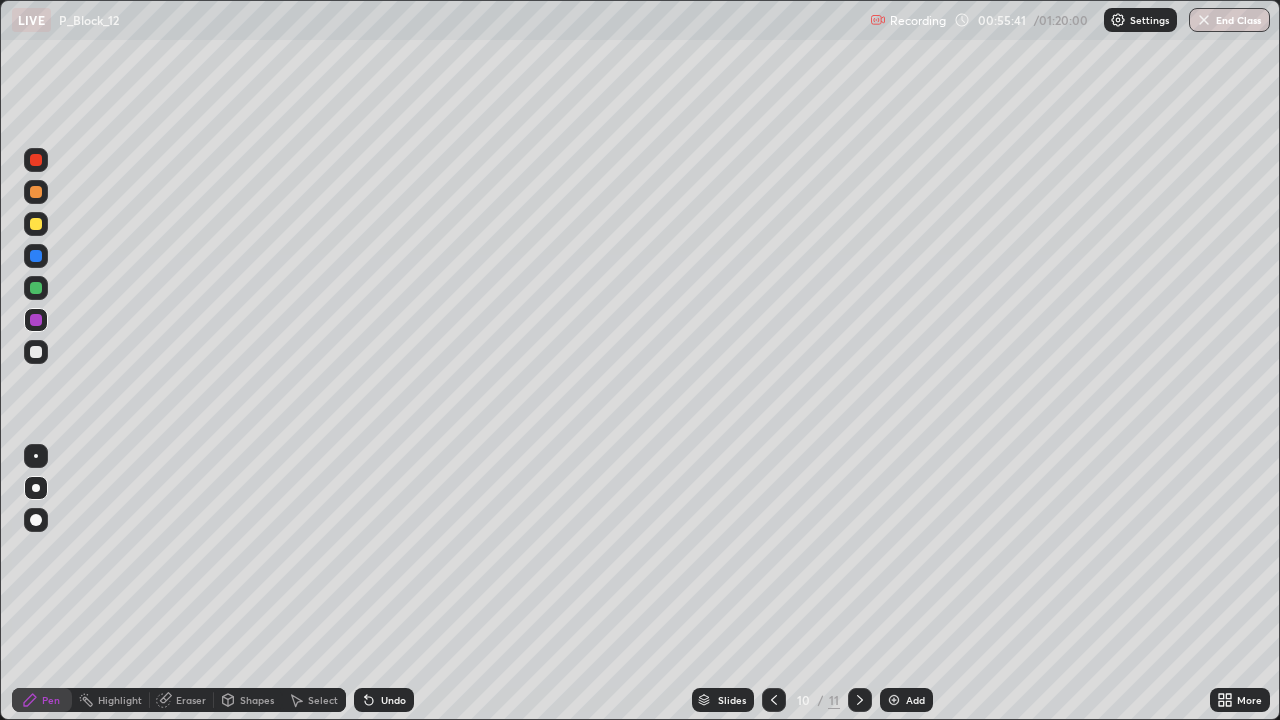 click at bounding box center [860, 700] 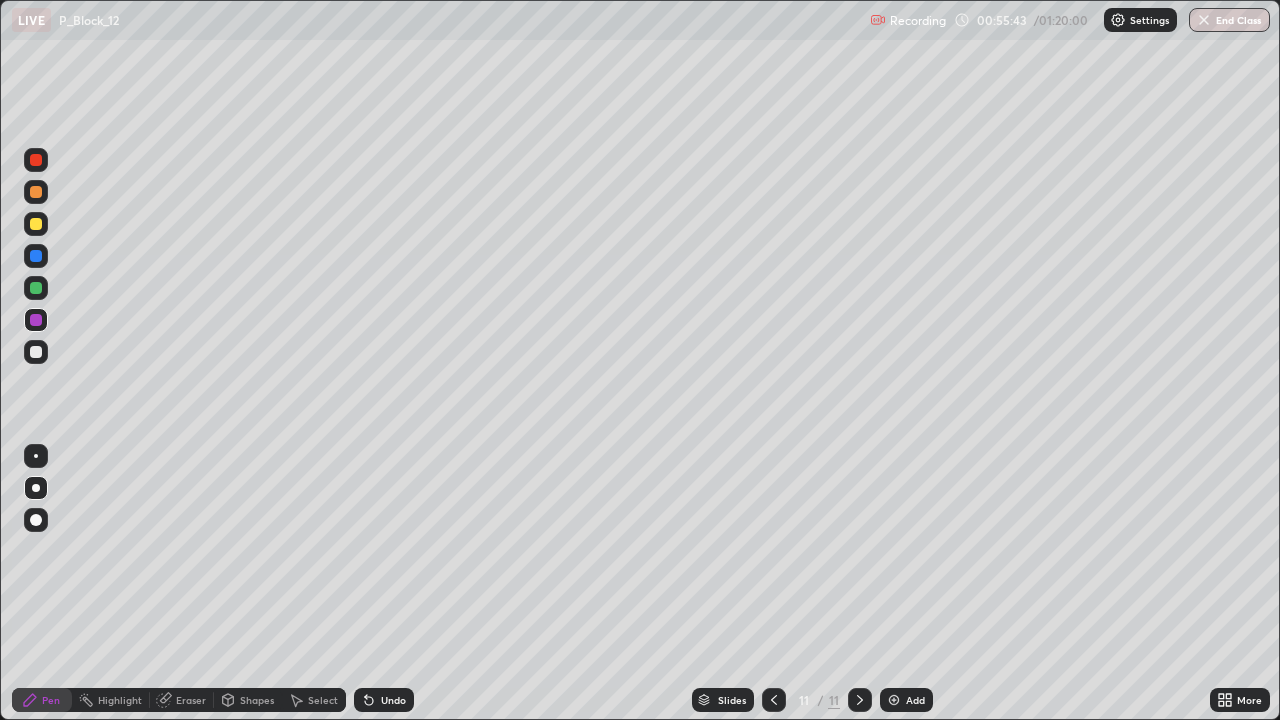 click at bounding box center (894, 700) 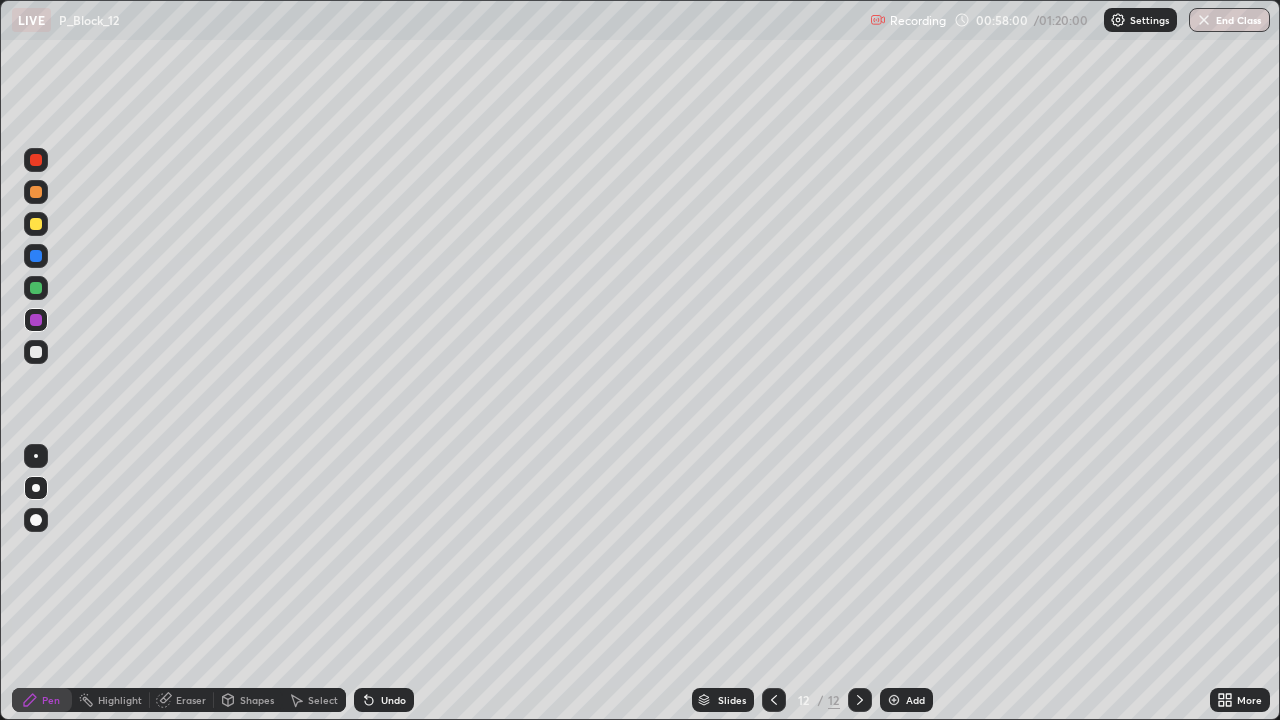 click 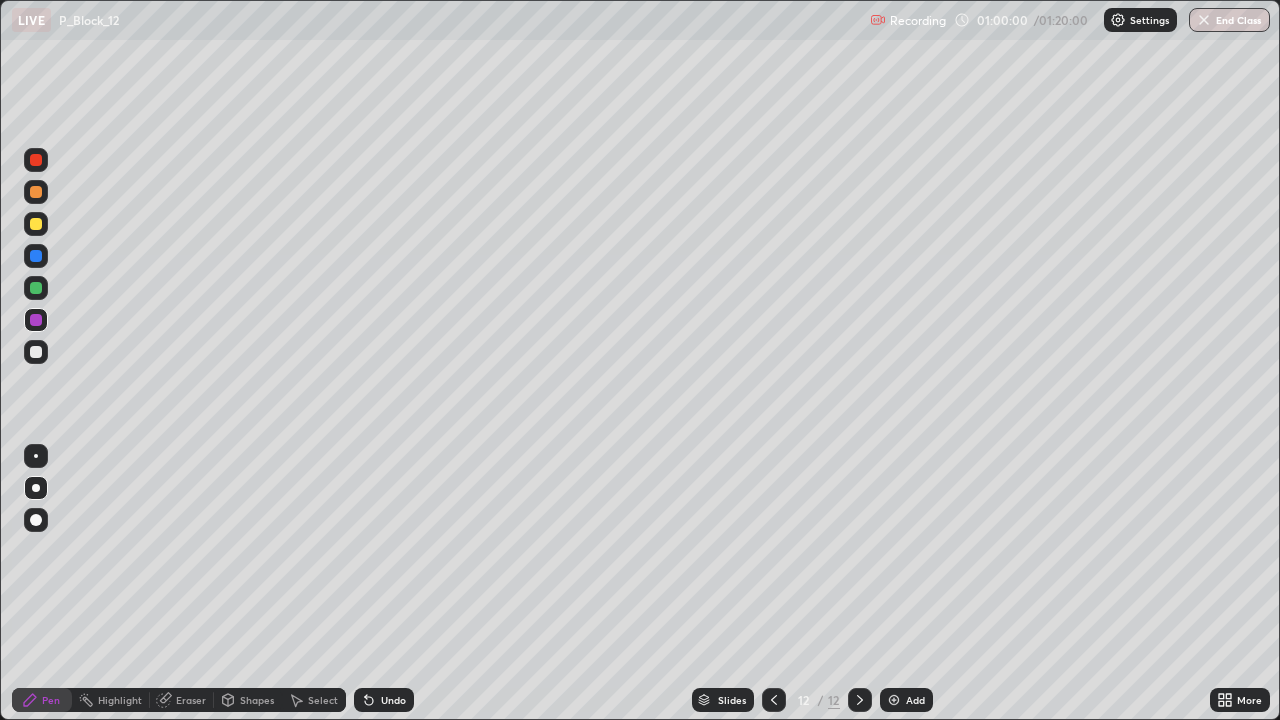 click on "Add" at bounding box center [906, 700] 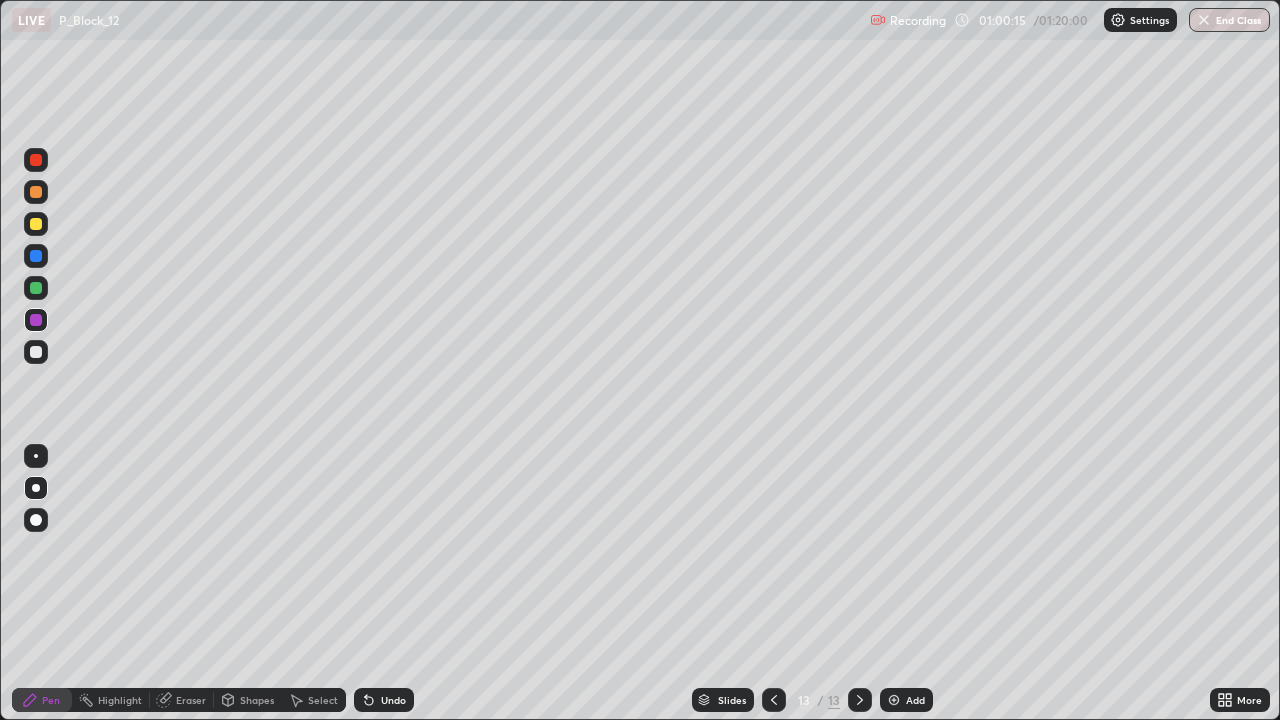 click at bounding box center [36, 224] 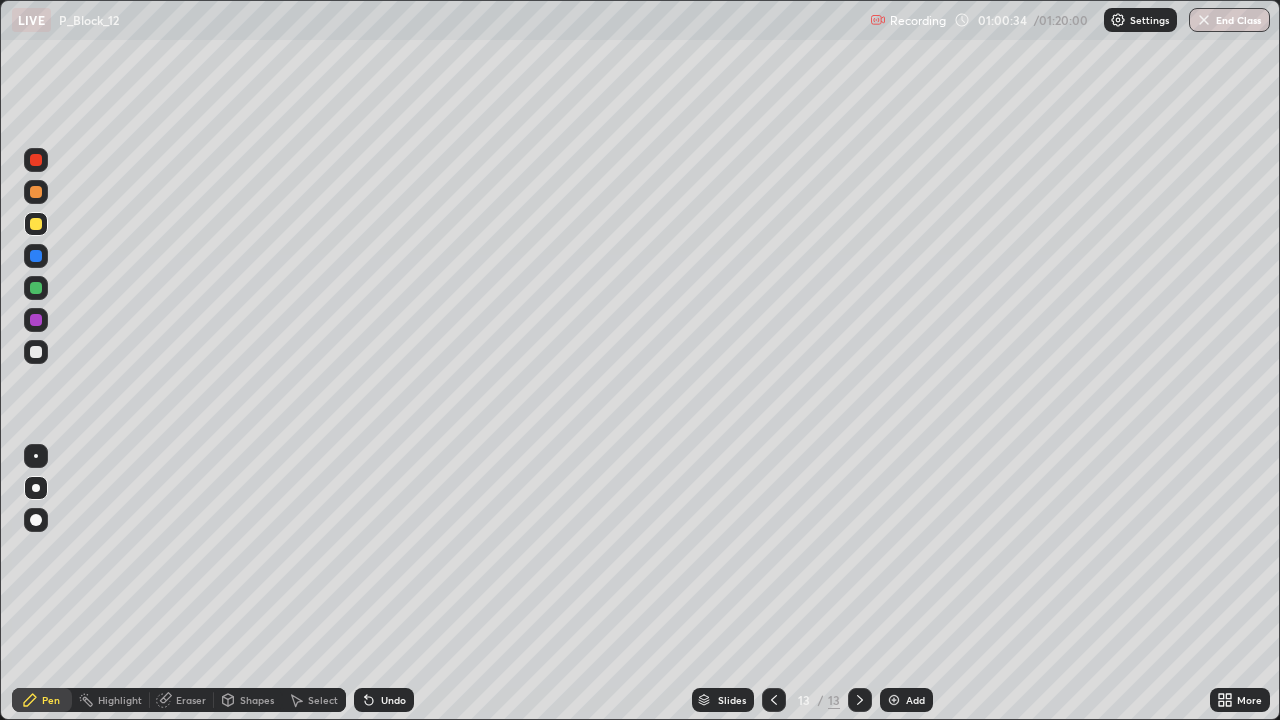 click at bounding box center (36, 320) 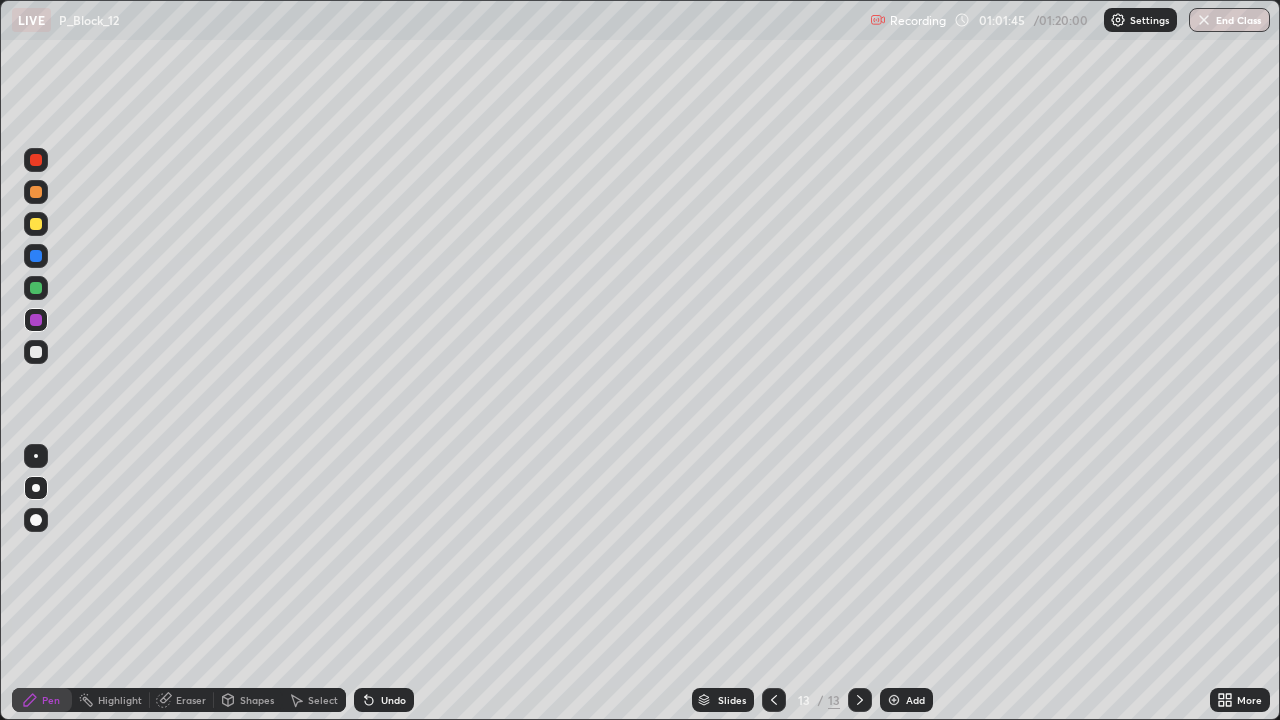 click 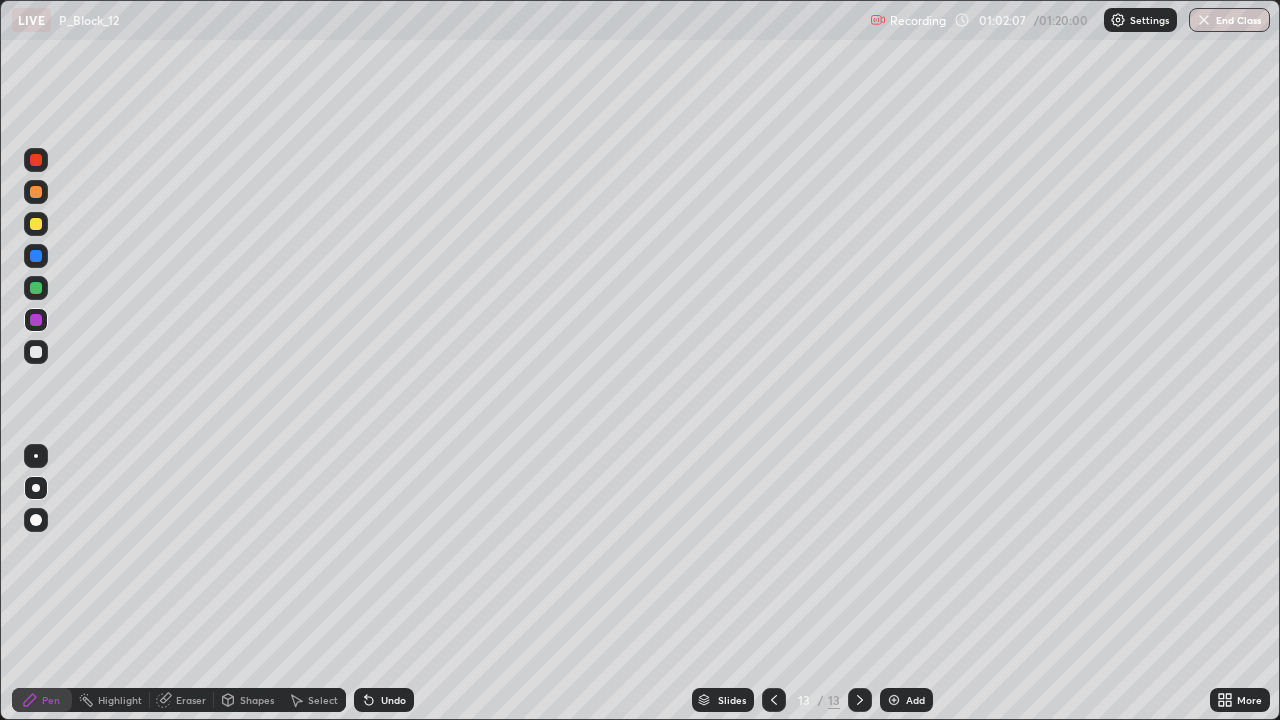 click on "Add" at bounding box center [906, 700] 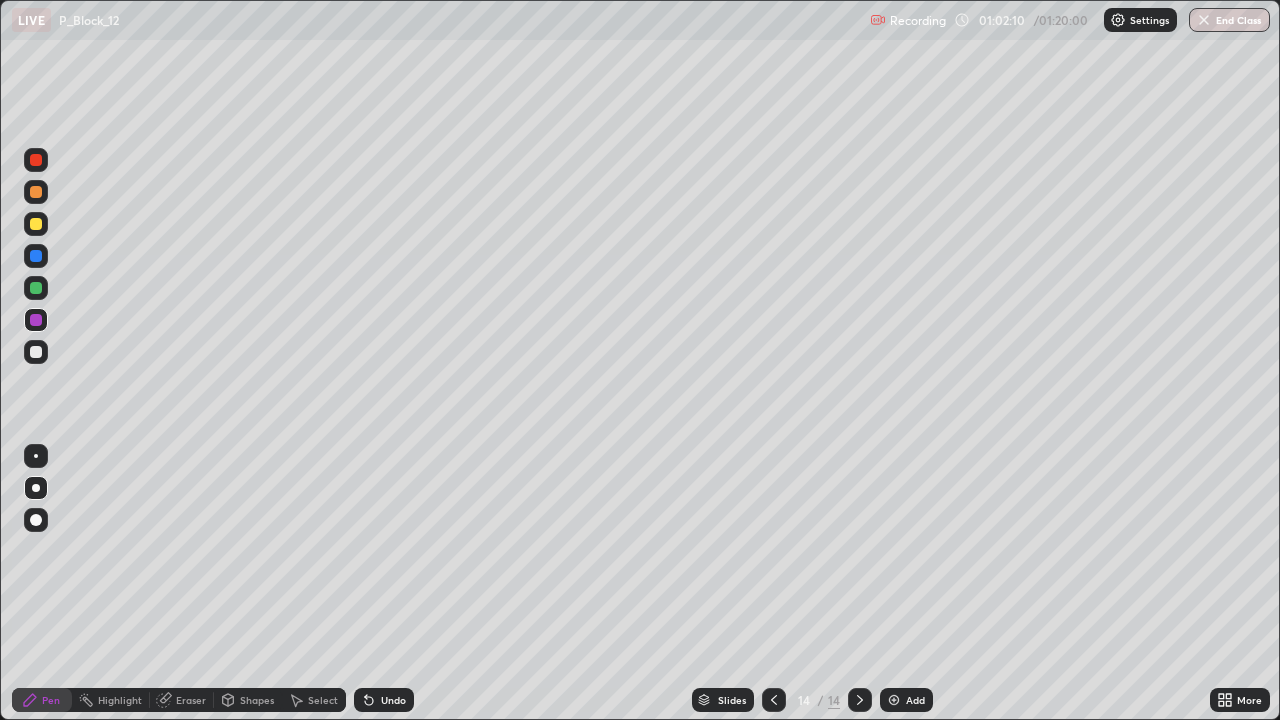click at bounding box center [36, 224] 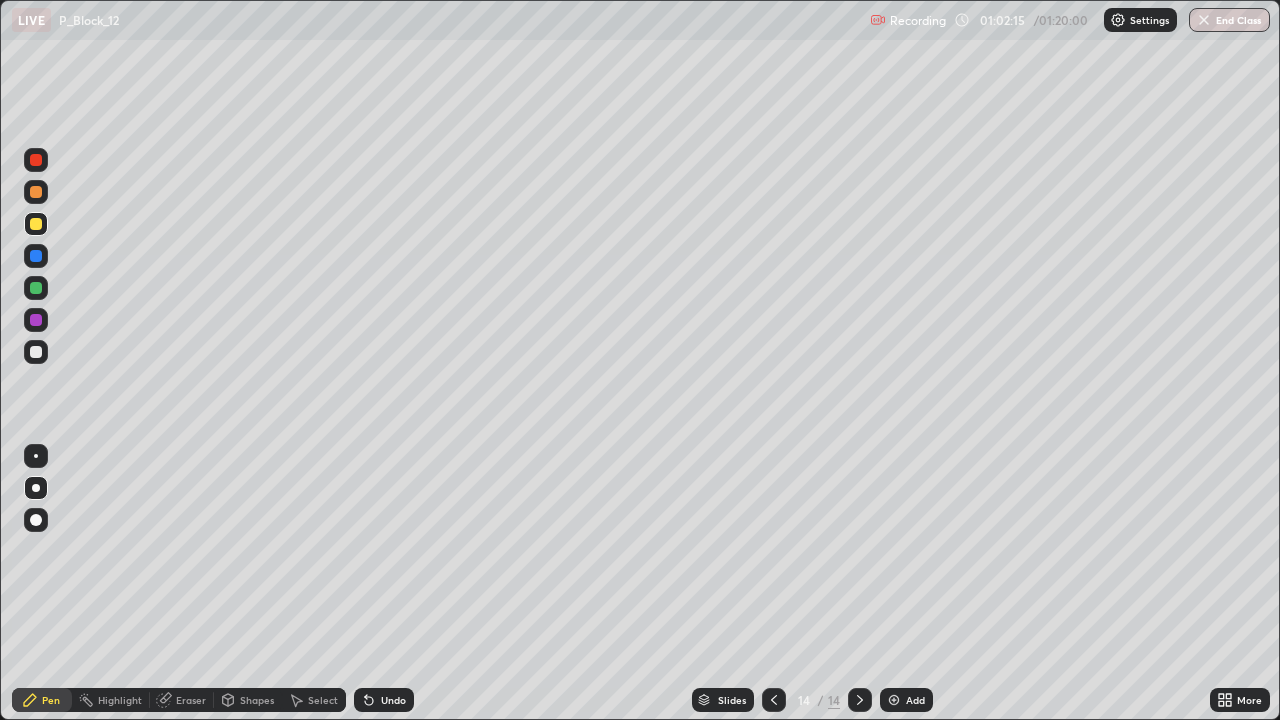 click at bounding box center [36, 256] 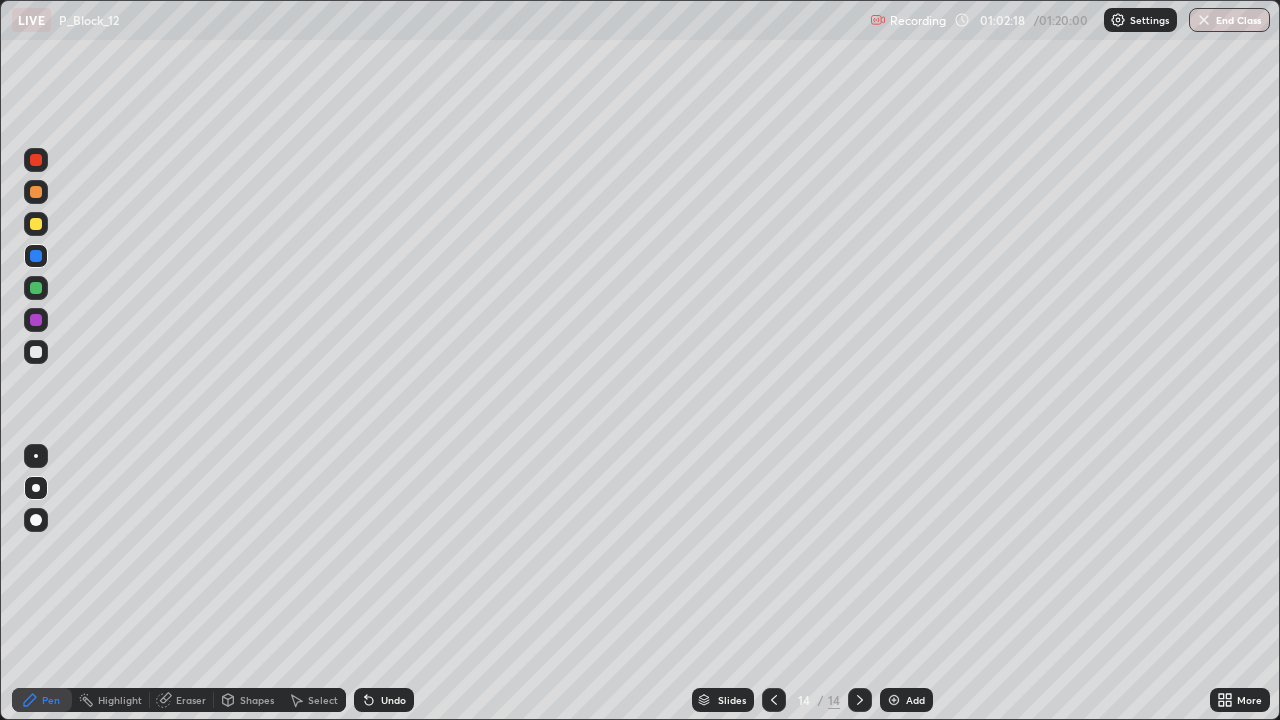 click on "Undo" at bounding box center [384, 700] 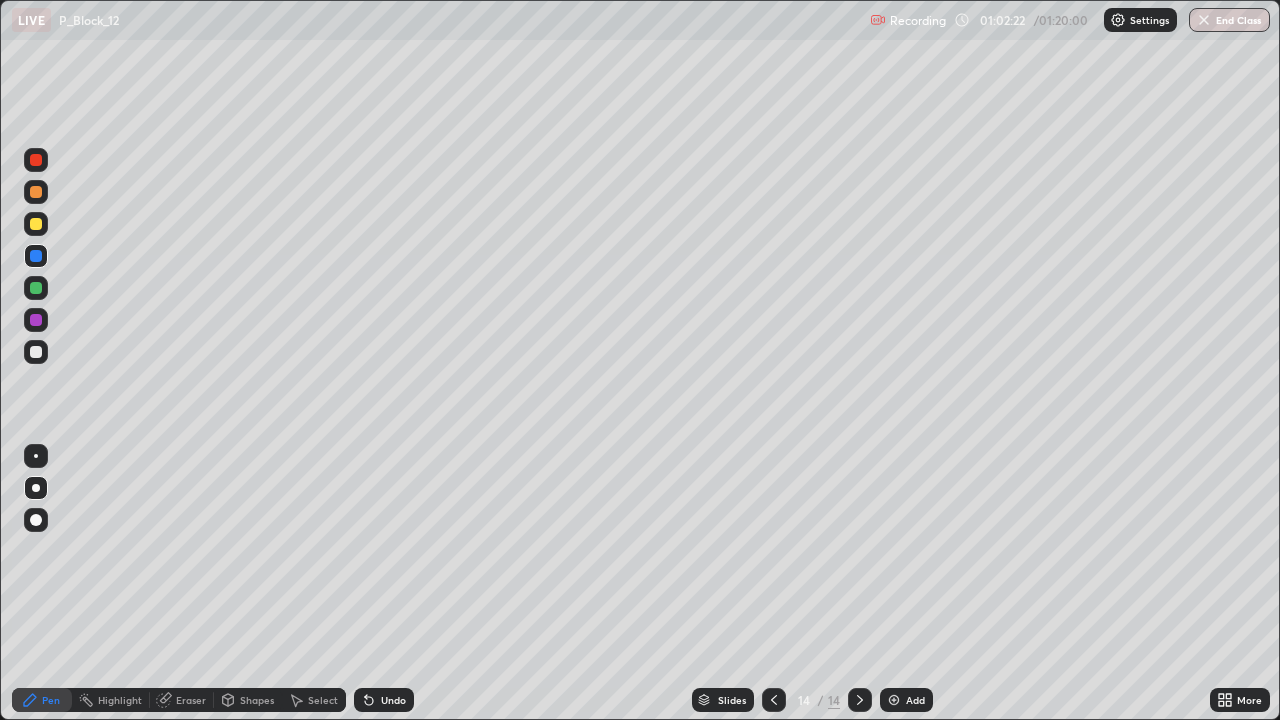 click at bounding box center [36, 224] 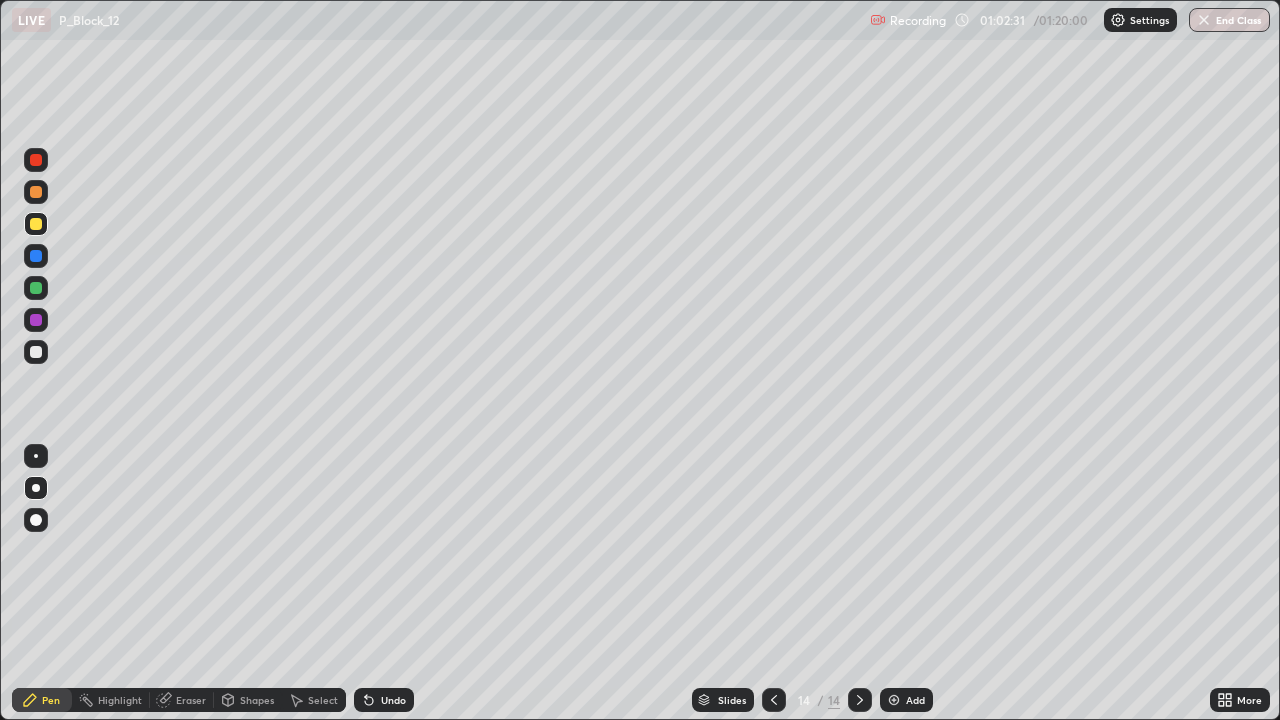 click on "Undo" at bounding box center (393, 700) 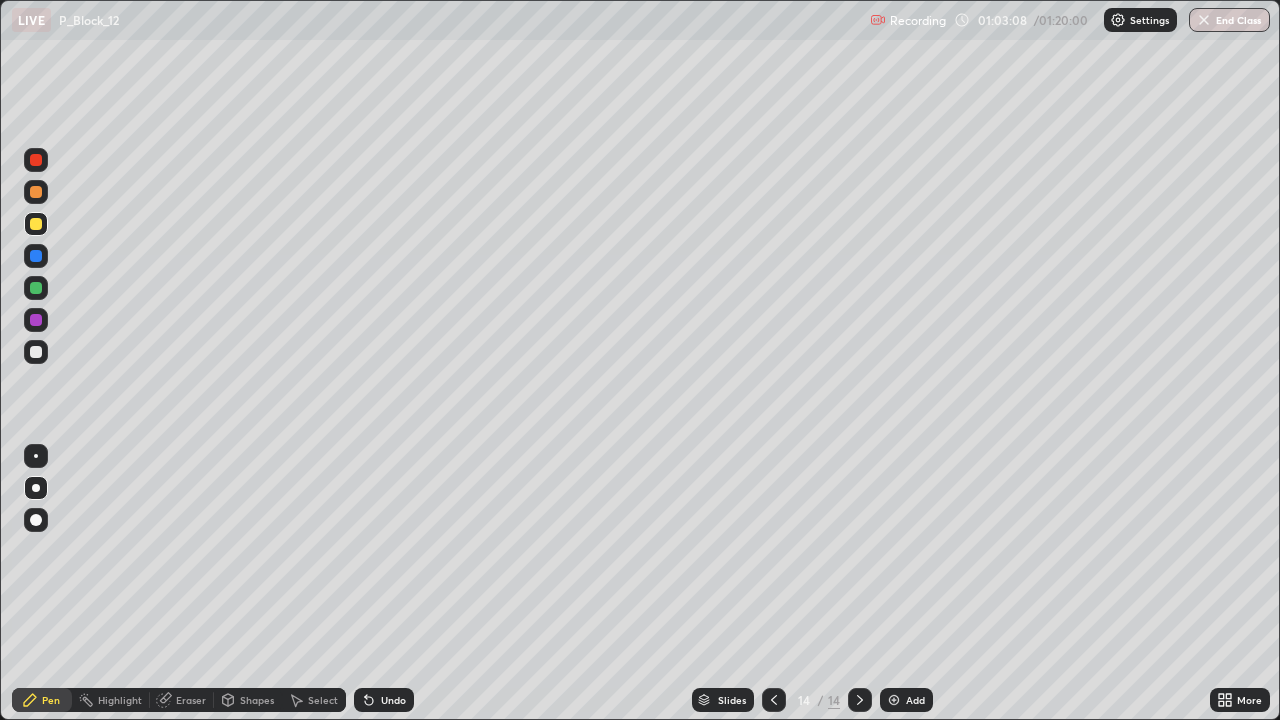click on "Undo" at bounding box center [393, 700] 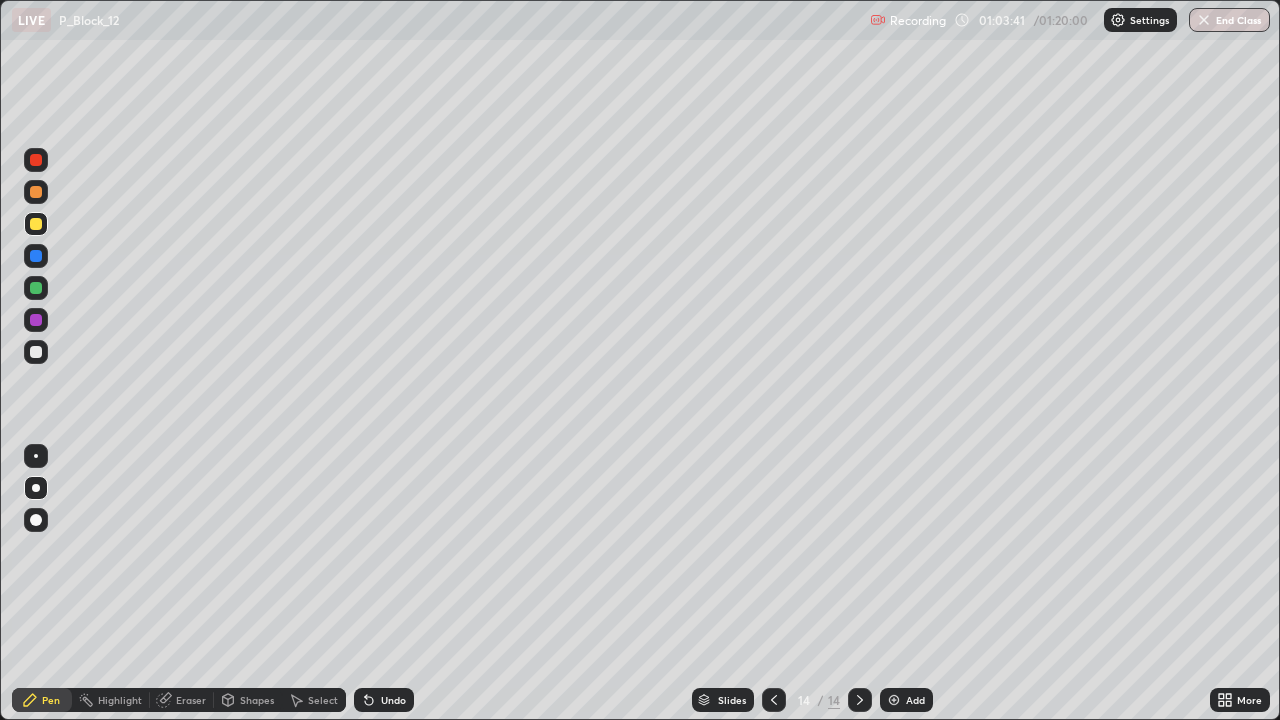 click at bounding box center (894, 700) 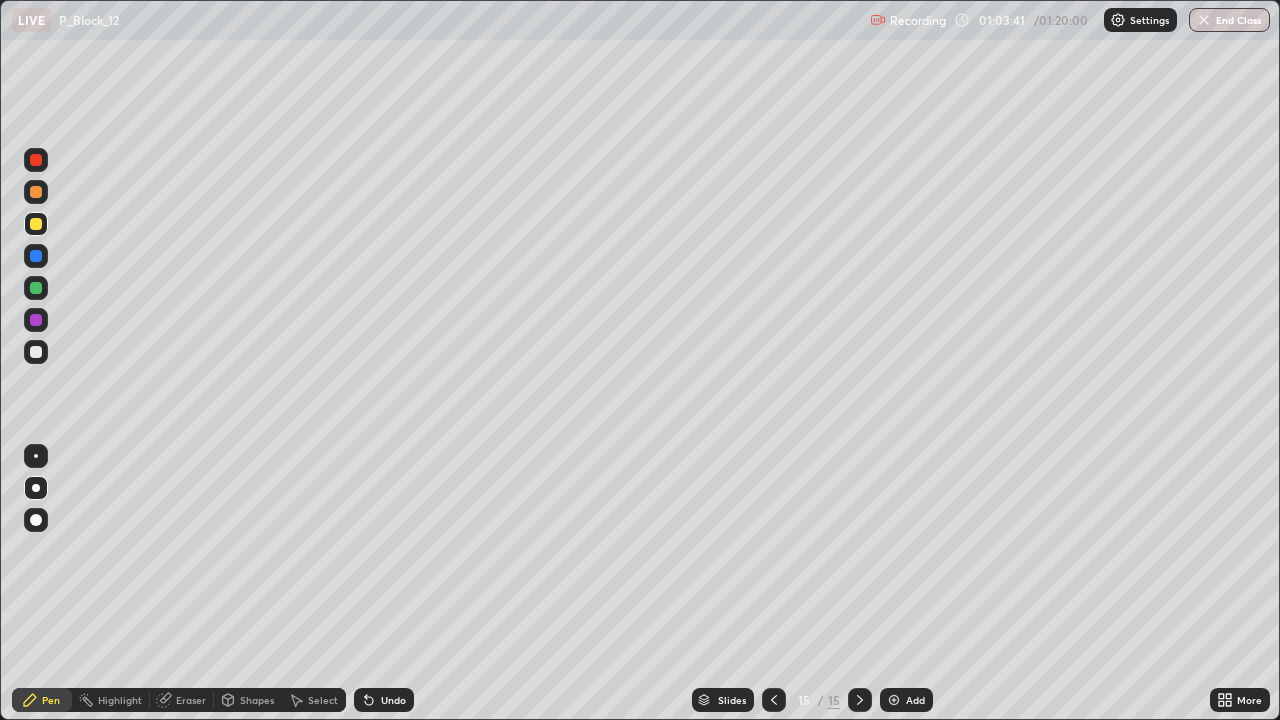 click at bounding box center (894, 700) 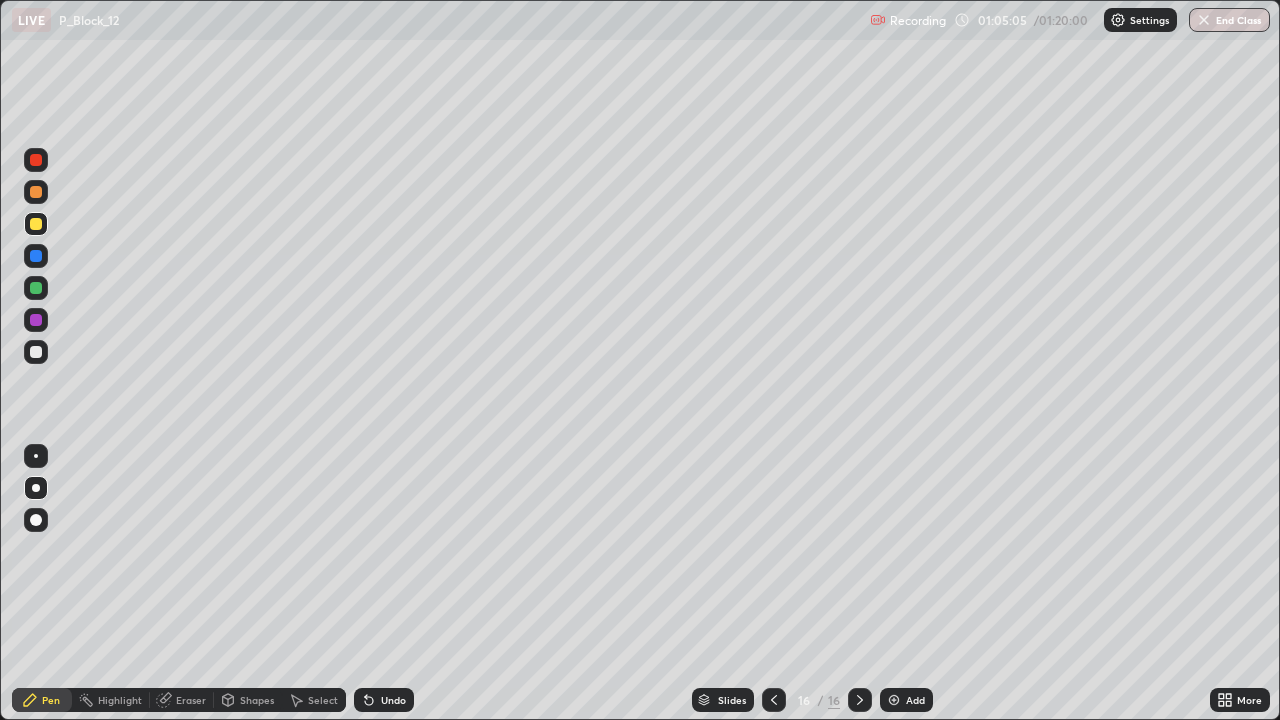 click on "Add" at bounding box center [906, 700] 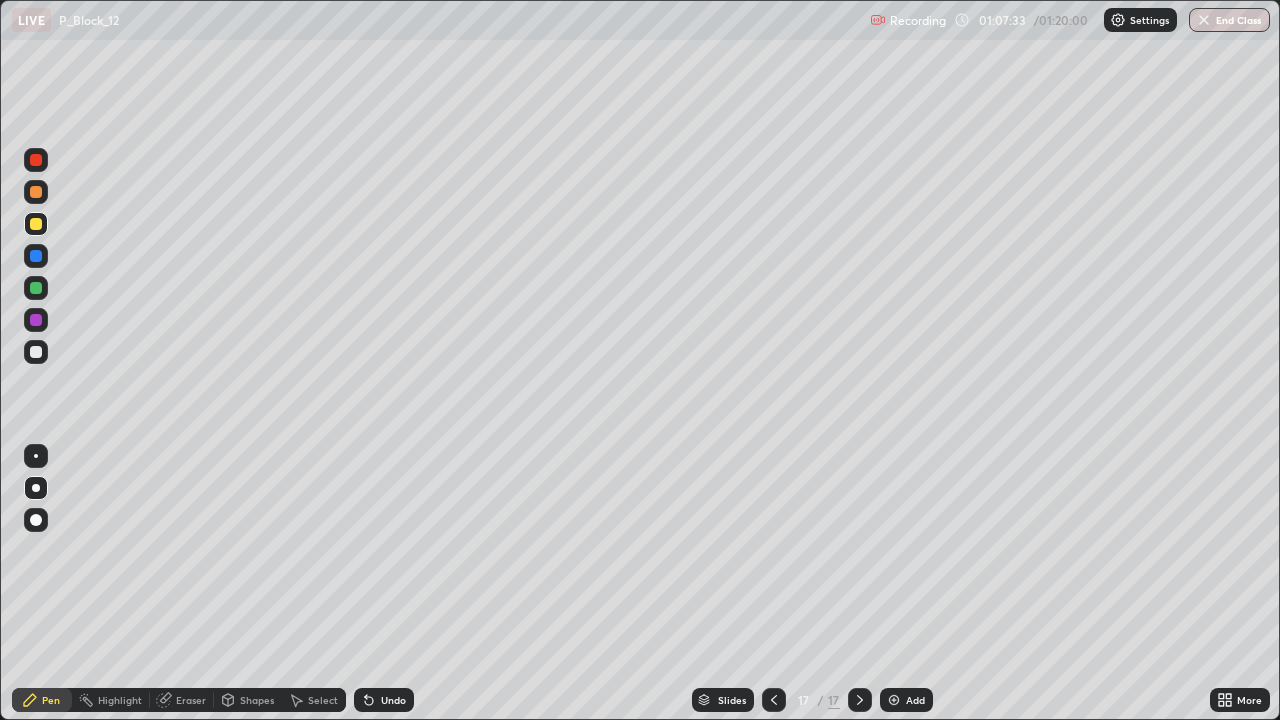 click at bounding box center [36, 224] 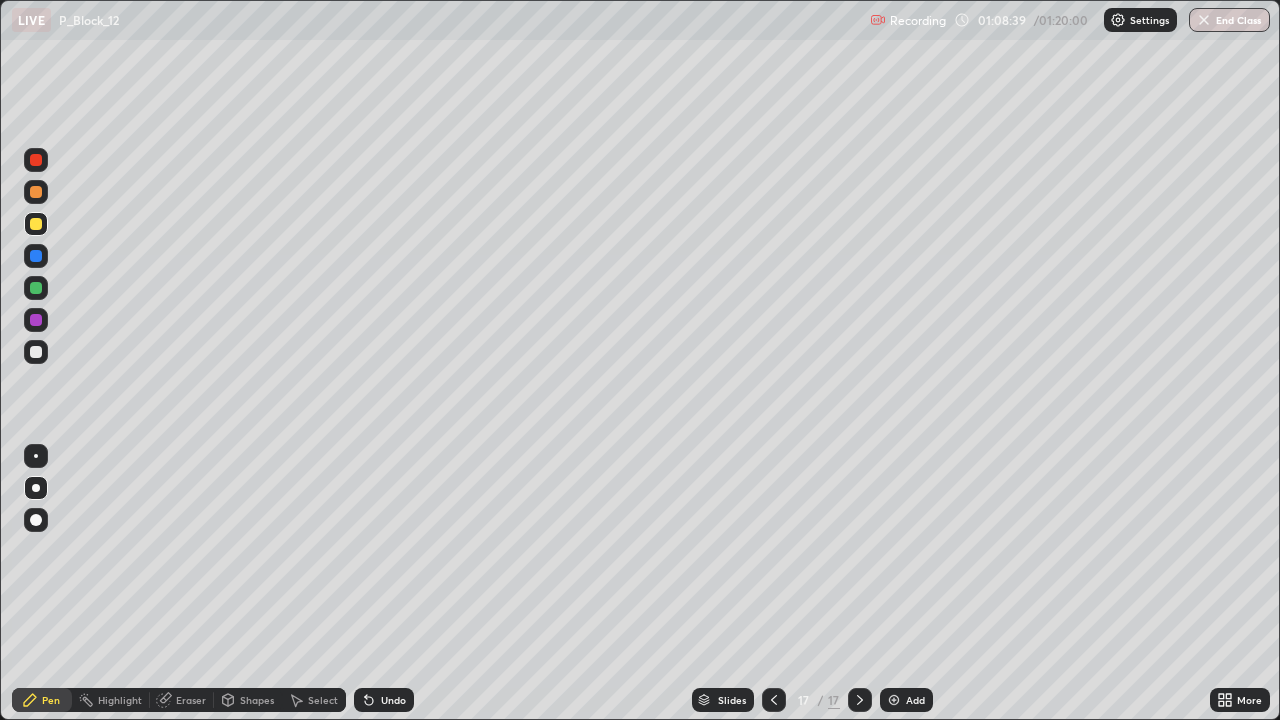 click at bounding box center [36, 352] 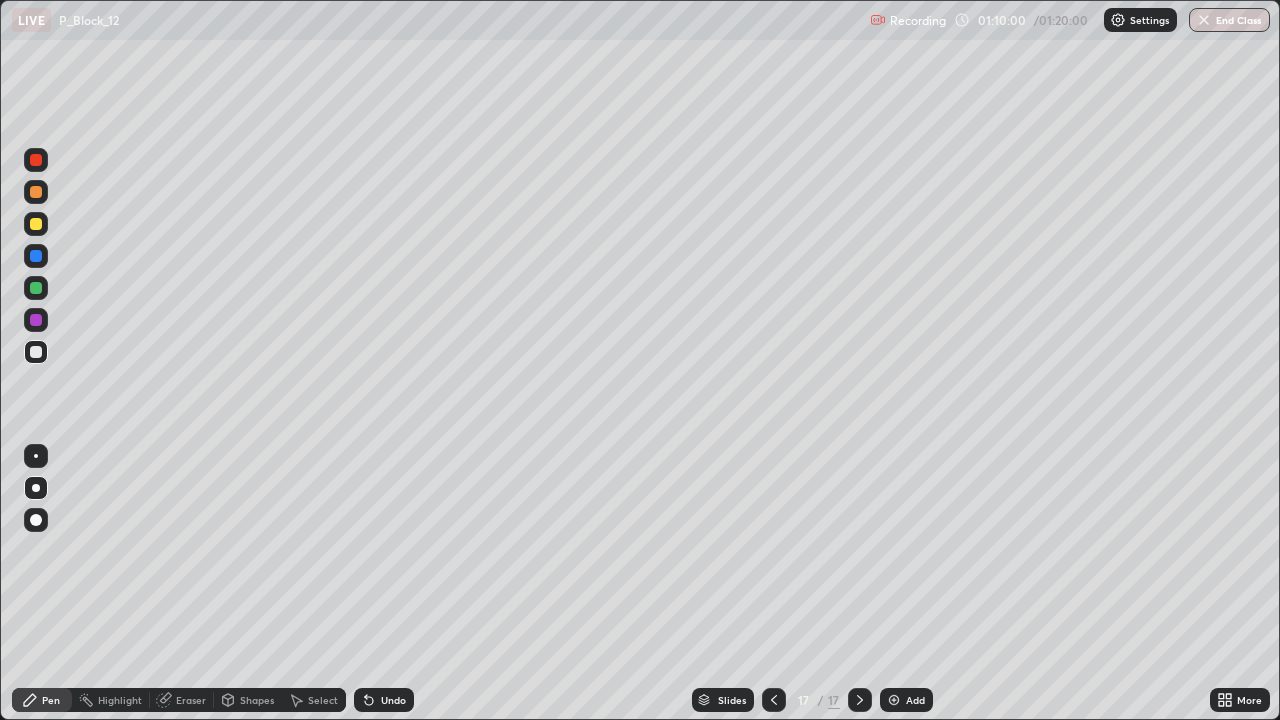click at bounding box center [894, 700] 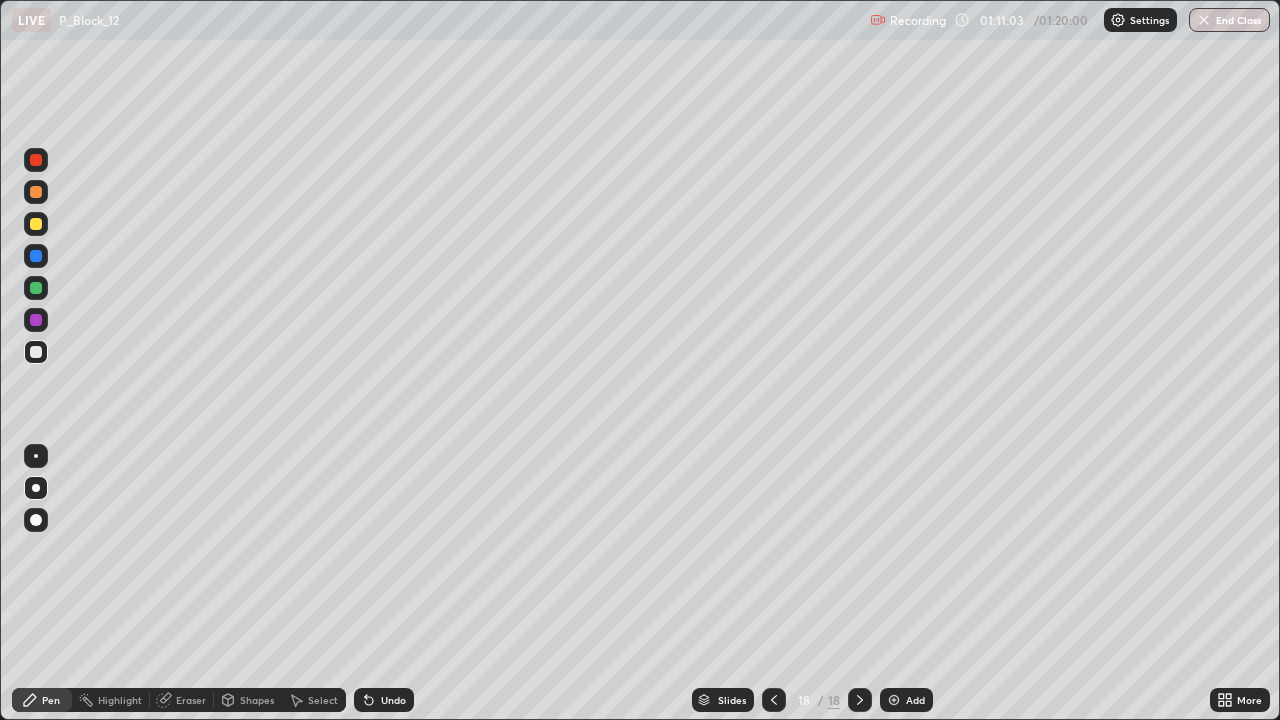 click at bounding box center (36, 224) 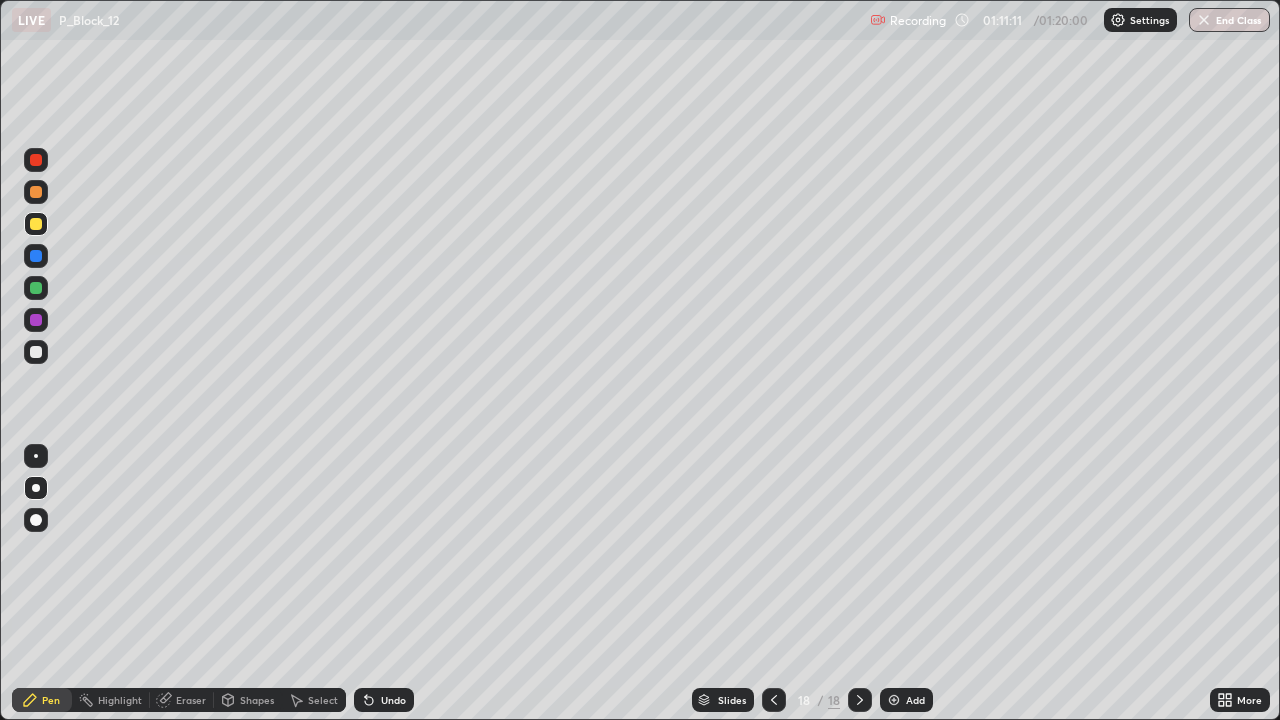 click 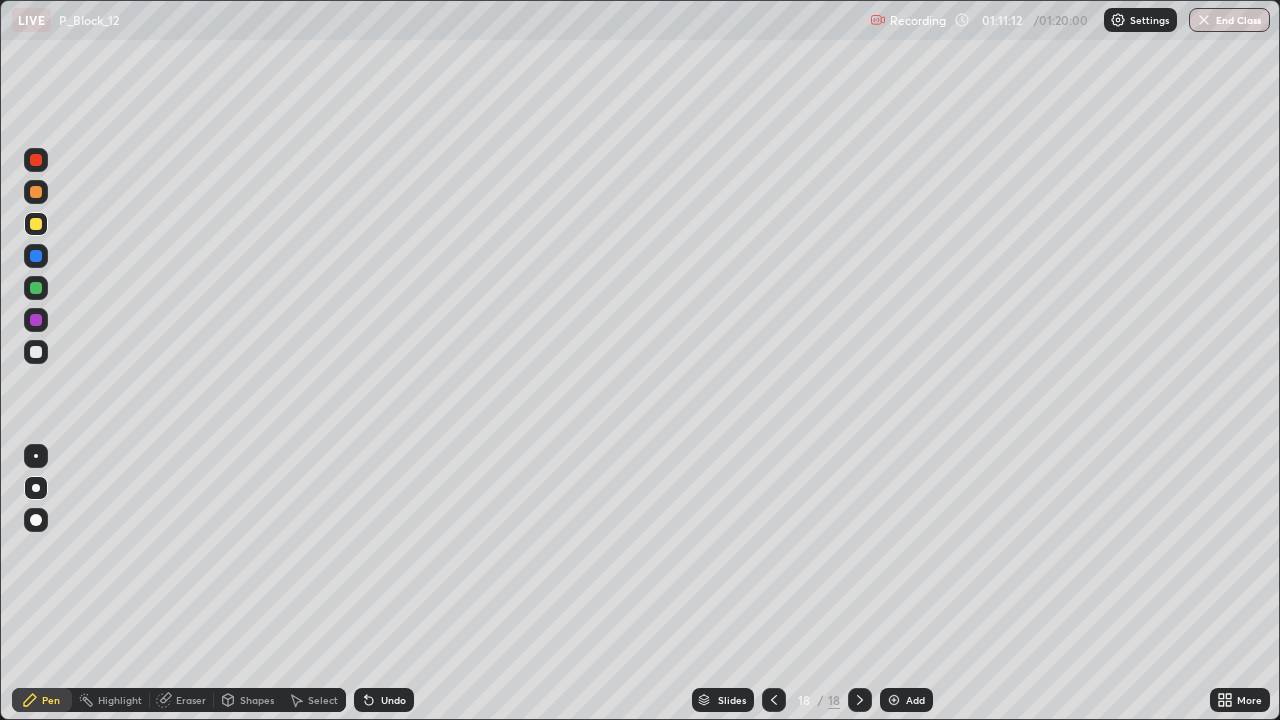 click on "Undo" at bounding box center [384, 700] 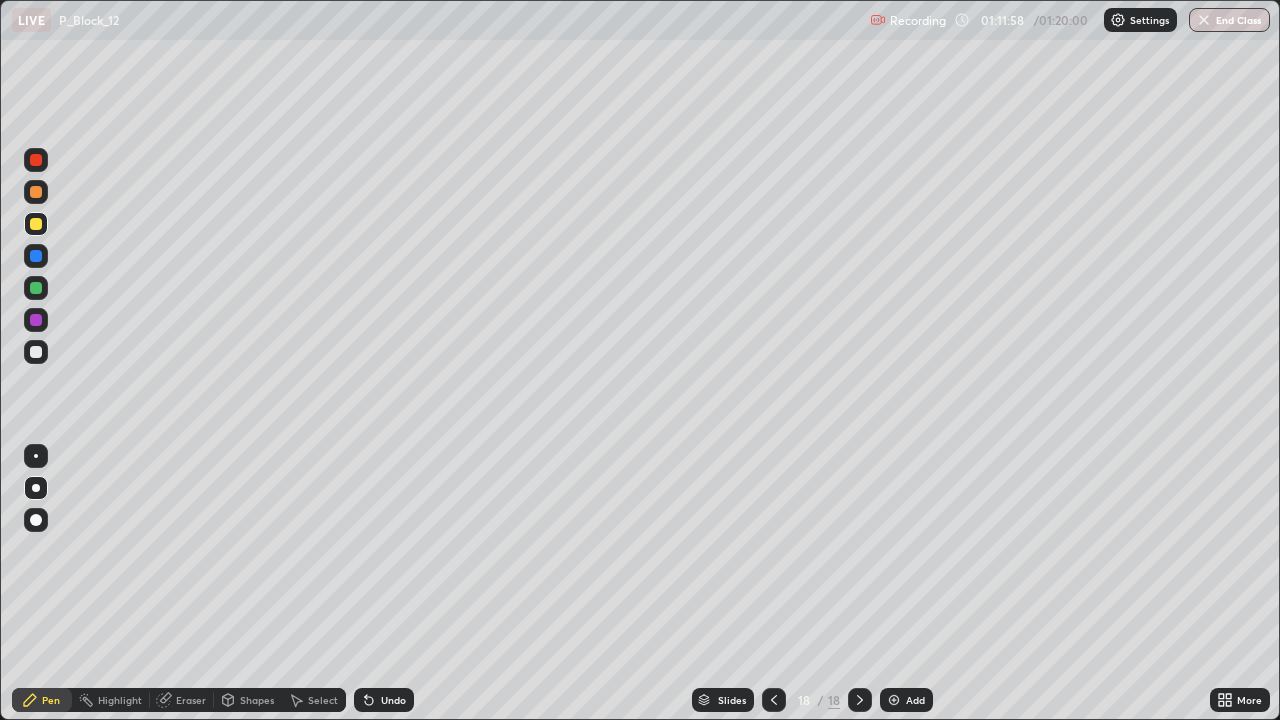 click on "Add" at bounding box center [915, 700] 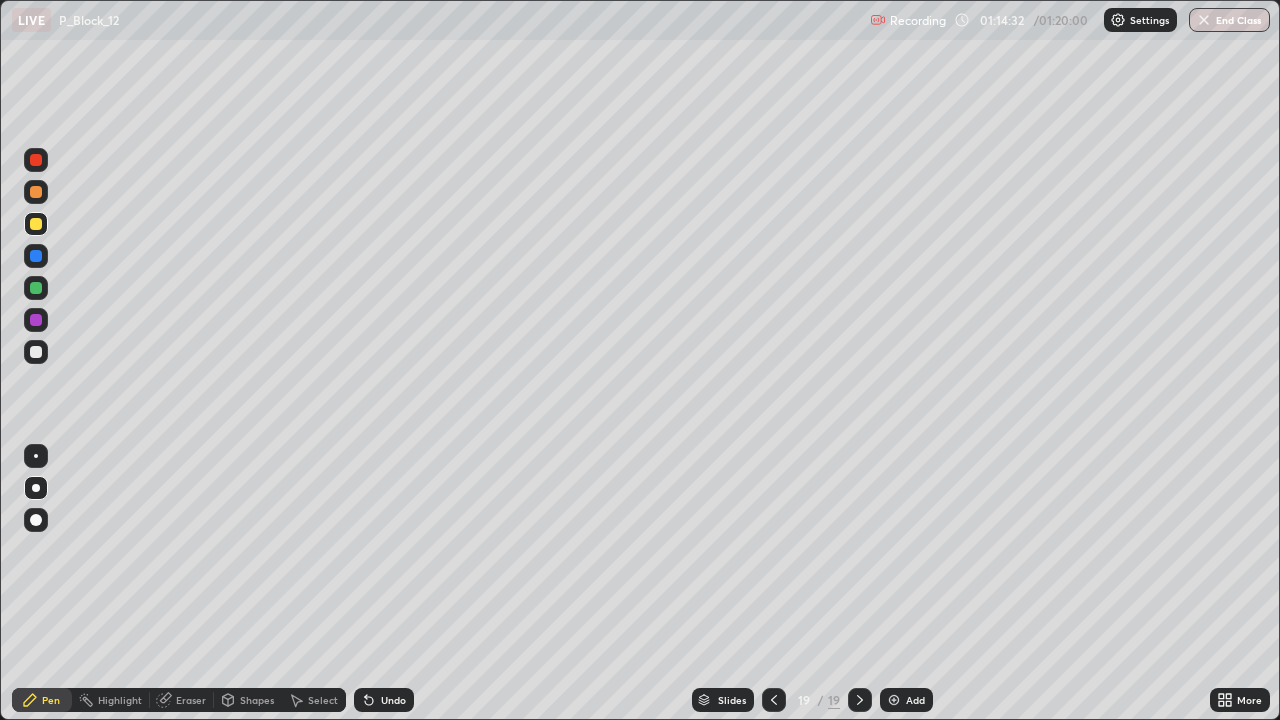 click at bounding box center (894, 700) 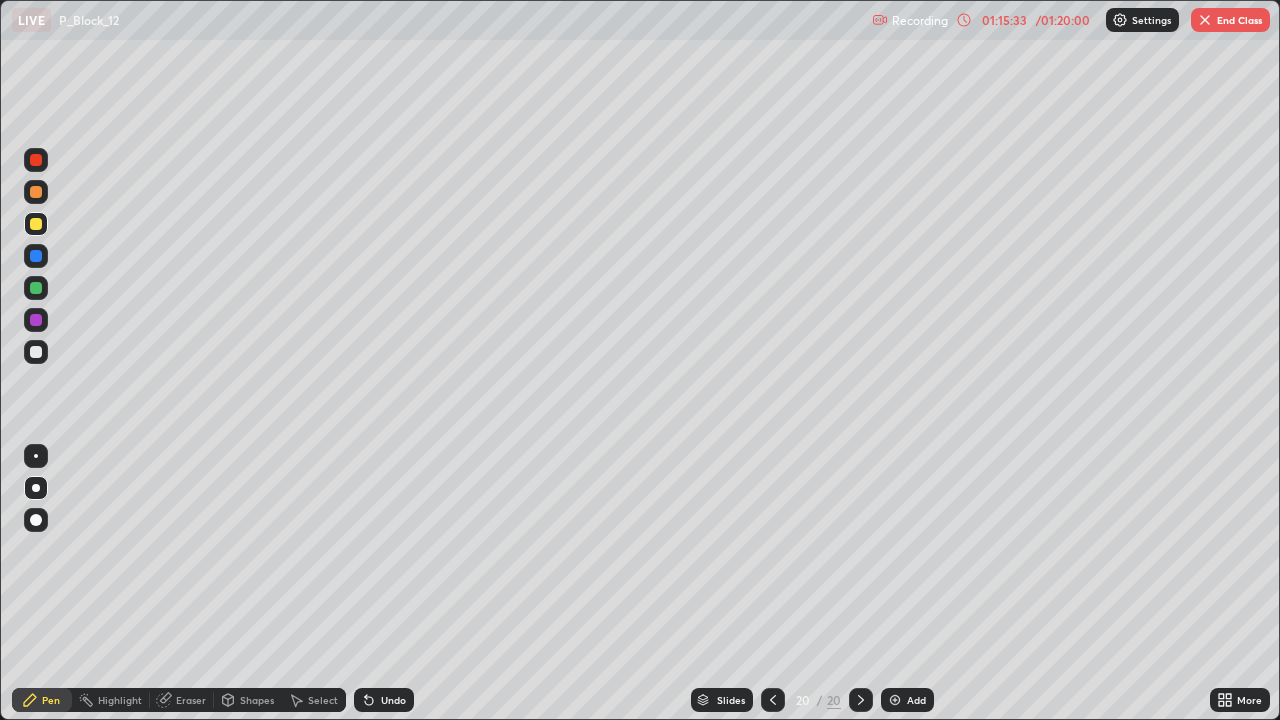 click on "End Class" at bounding box center [1230, 20] 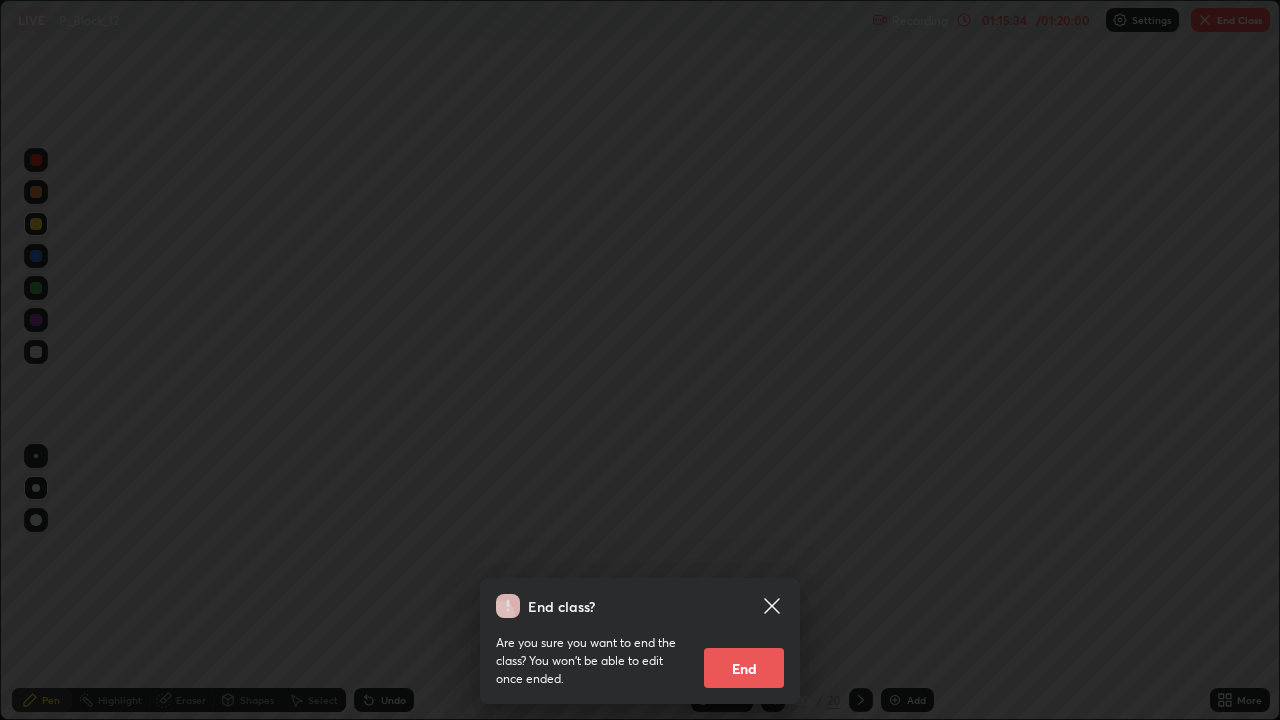 click on "End" at bounding box center [744, 668] 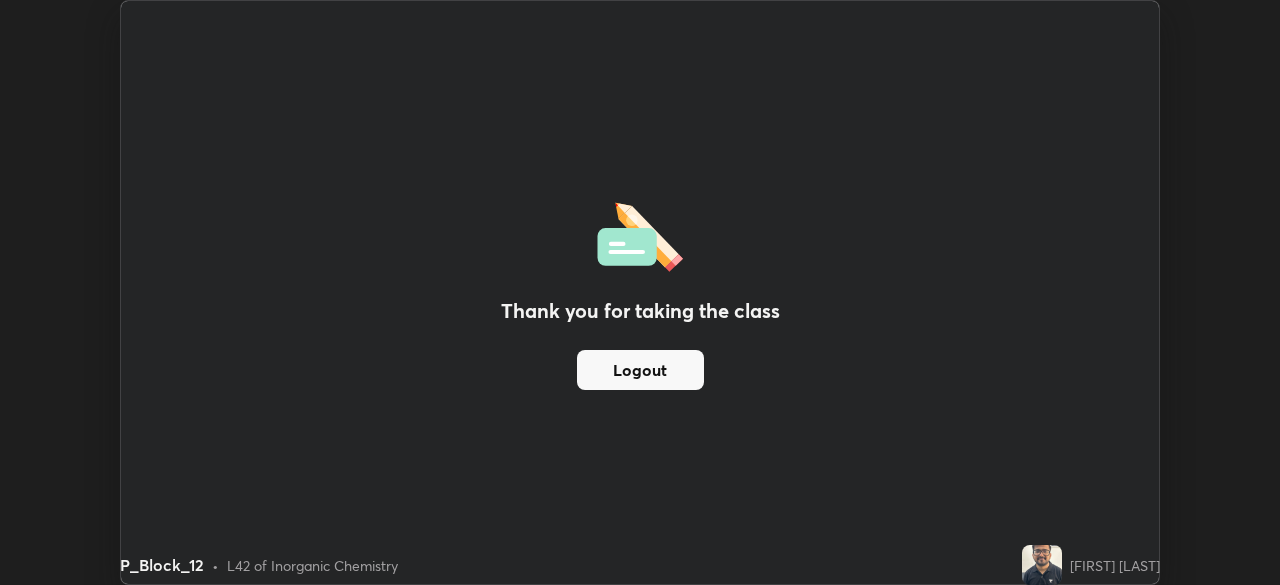 scroll, scrollTop: 585, scrollLeft: 1280, axis: both 